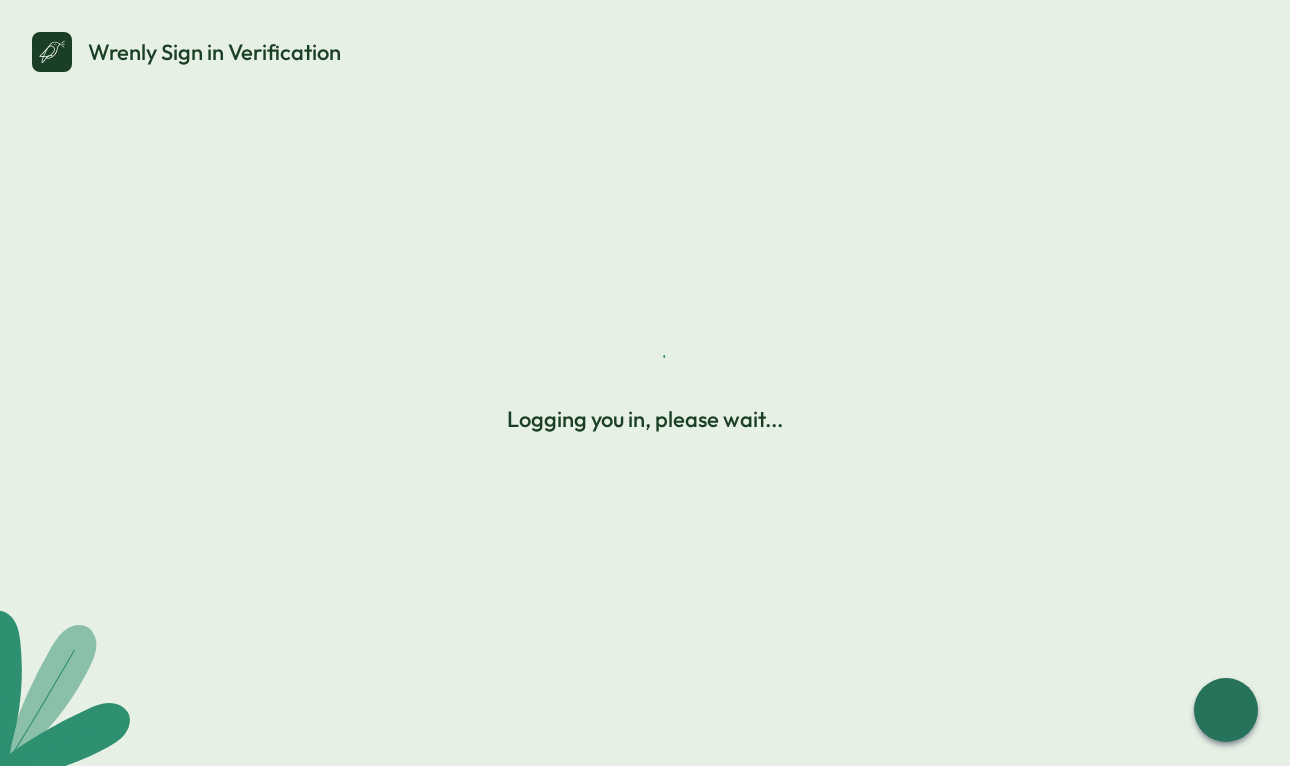 scroll, scrollTop: 0, scrollLeft: 0, axis: both 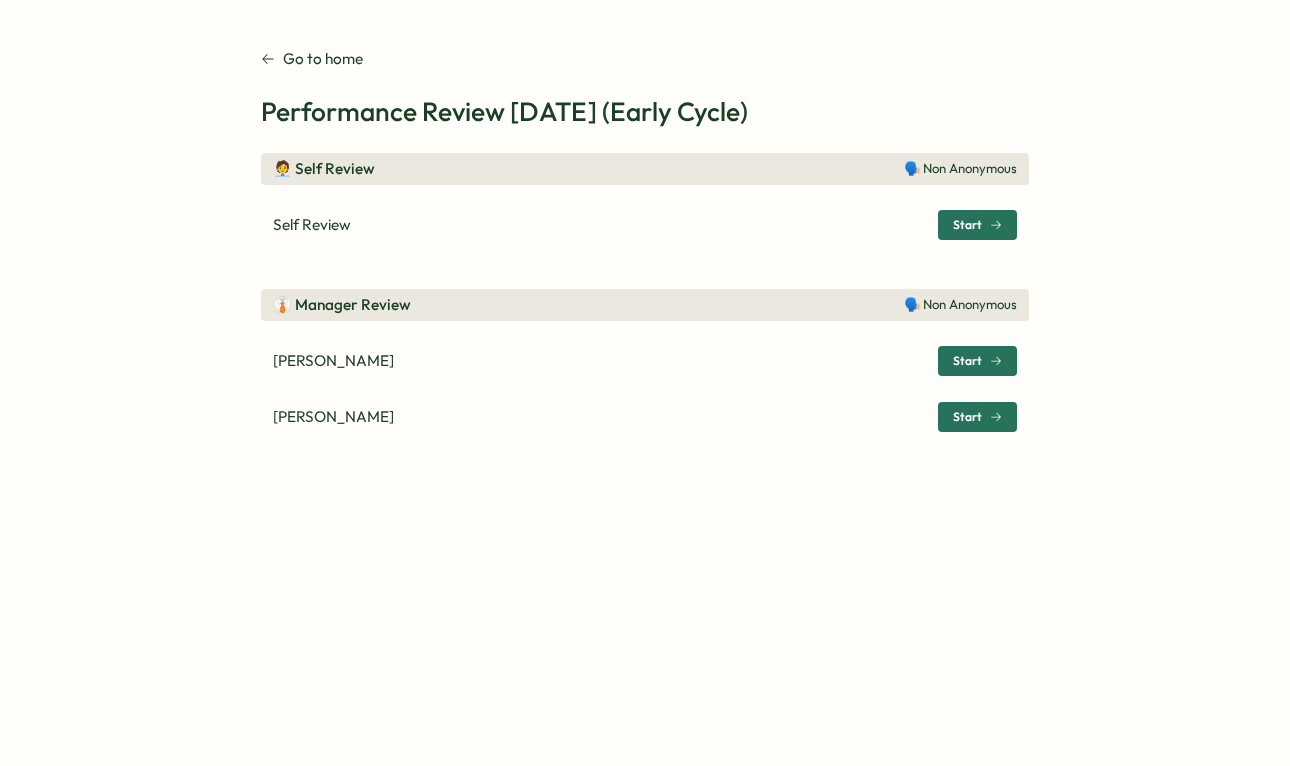 click on "Start" at bounding box center (967, 225) 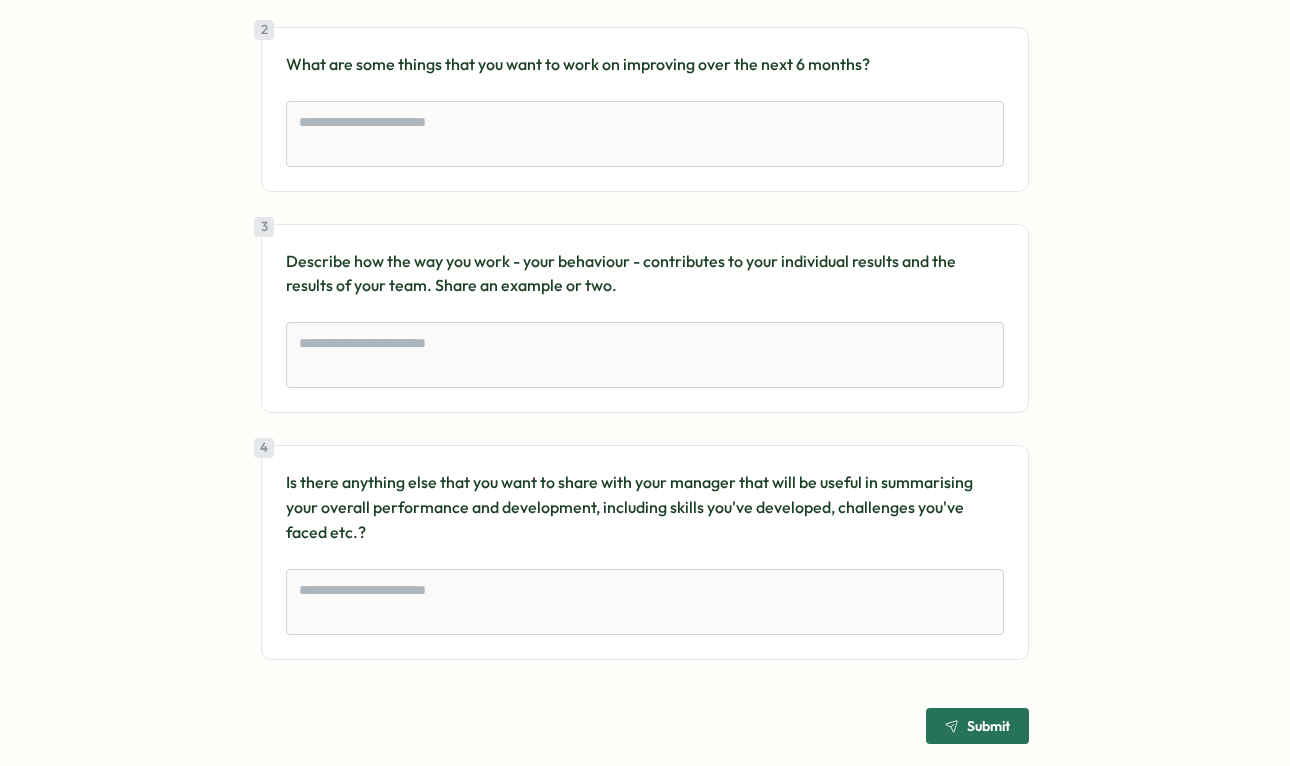 scroll, scrollTop: 383, scrollLeft: 0, axis: vertical 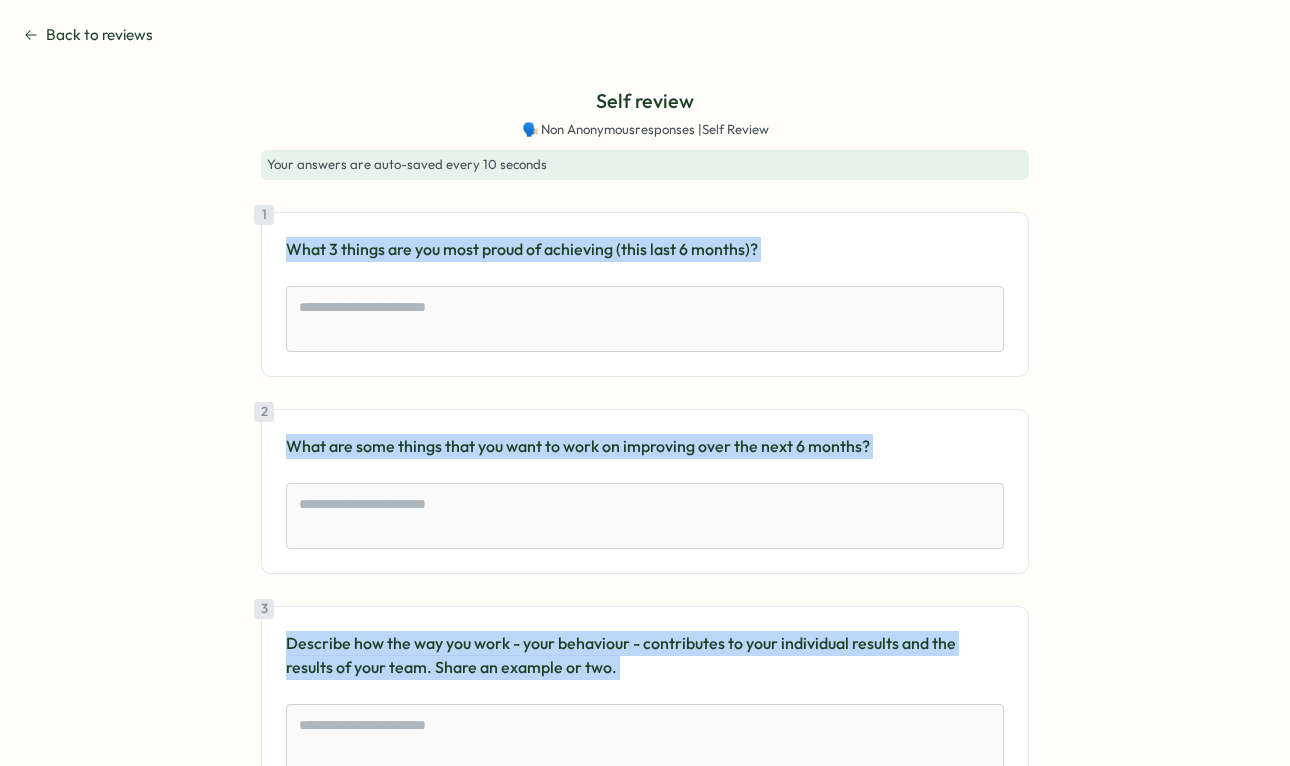 drag, startPoint x: 348, startPoint y: 528, endPoint x: 266, endPoint y: 251, distance: 288.88232 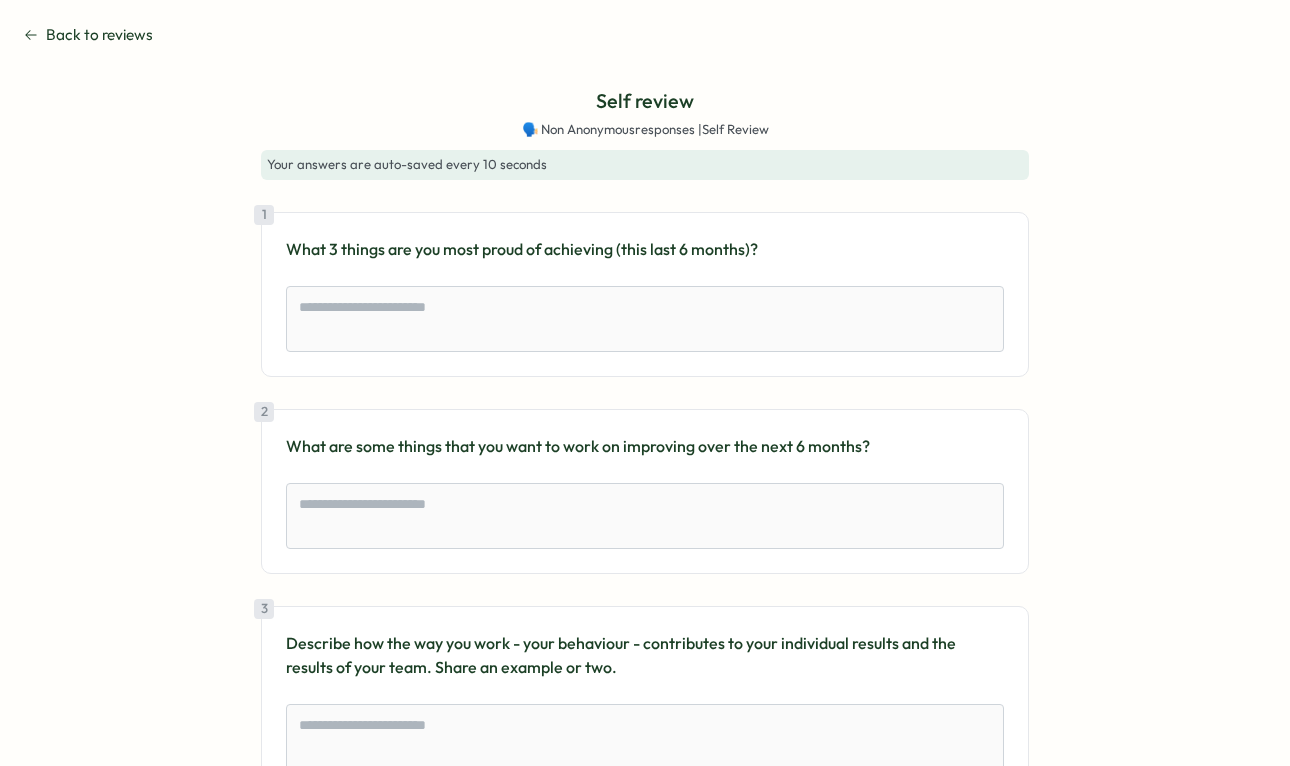 click on "Self review 🗣️ Non Anonymous  responses |  Self Review   Your answers are auto-saved every 10 seconds 1 What 3 things are you most proud of achieving (this last 6 months)? 2 What are some things that you want to work on improving over the next 6 months? 3 Describe how the way you work - your behaviour - contributes to your individual results and the results of your team. Share an example or two. 4 Is there anything else that you want to share with your manager that will be useful in summarising your overall performance and development, including skills you've developed, challenges you've faced etc.? Submit" at bounding box center (645, 606) 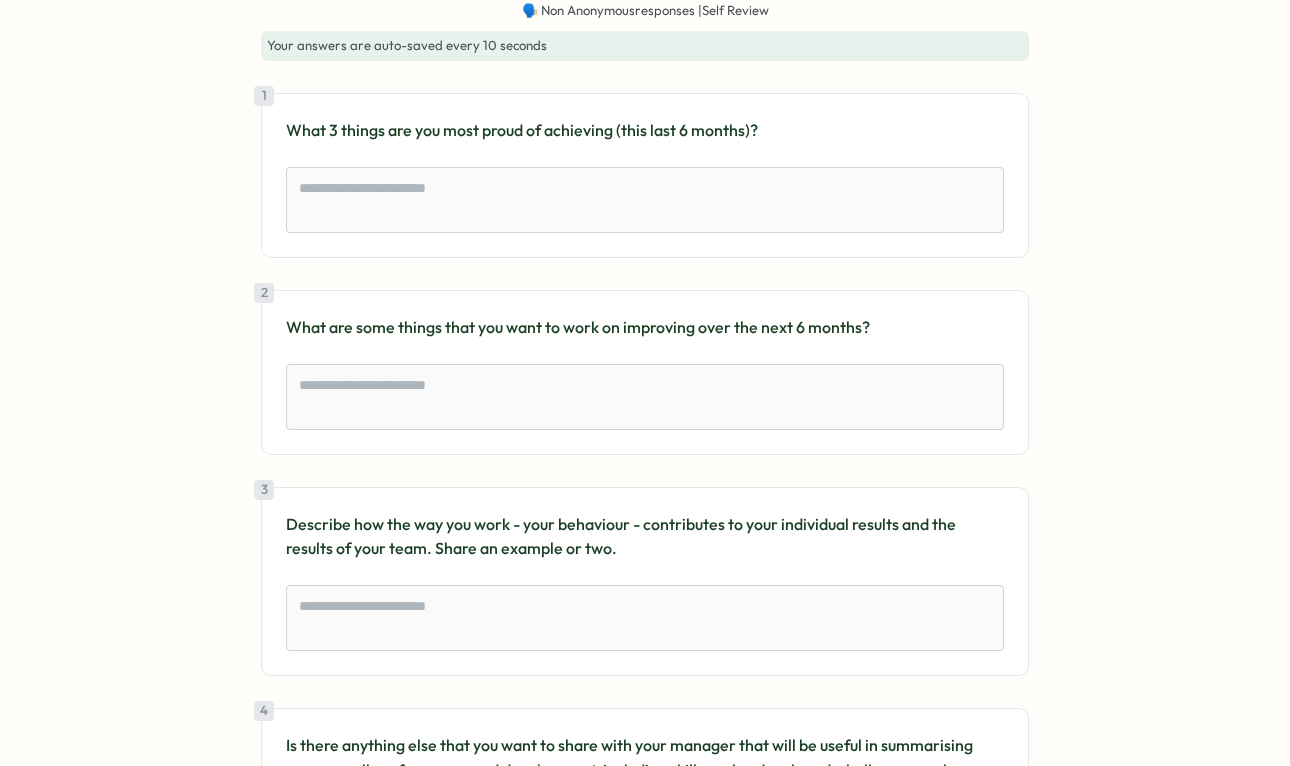 scroll, scrollTop: 120, scrollLeft: 0, axis: vertical 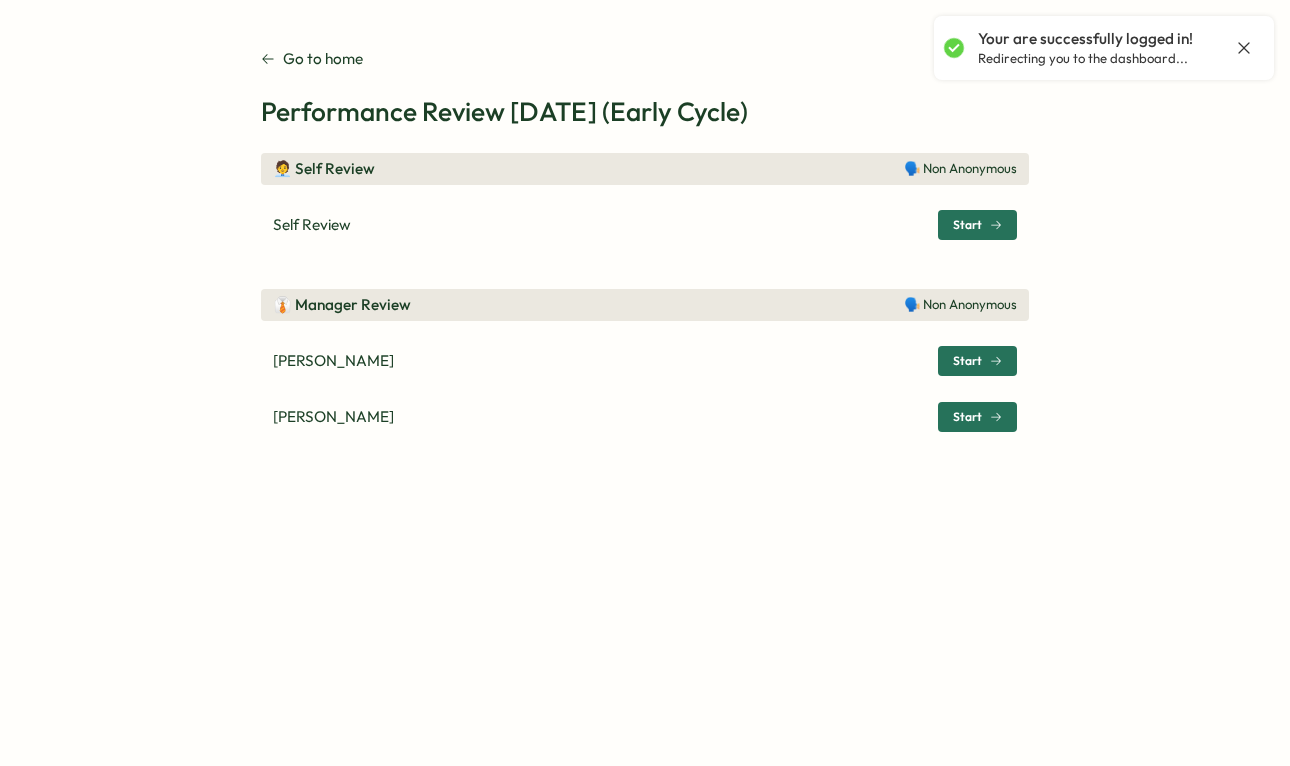 click on "Start" at bounding box center (967, 361) 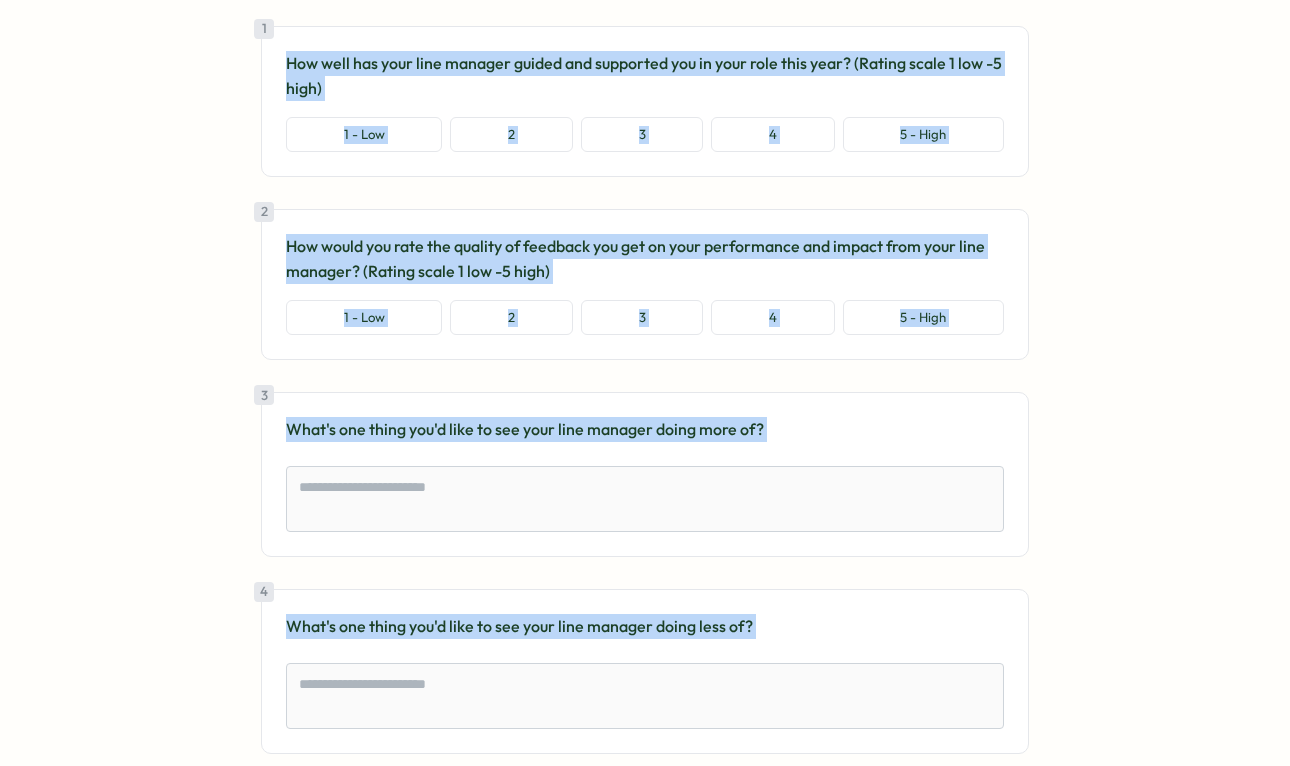 scroll, scrollTop: 282, scrollLeft: 0, axis: vertical 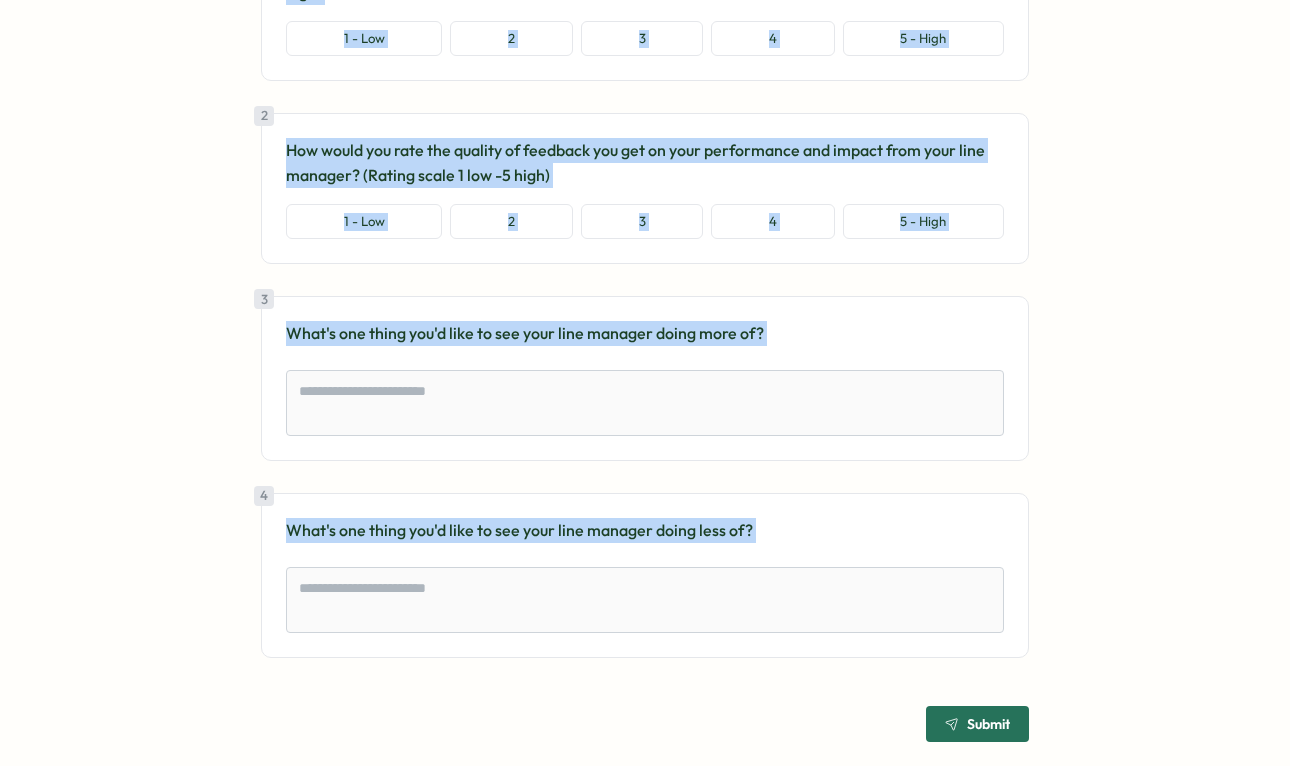 drag, startPoint x: 523, startPoint y: 96, endPoint x: 737, endPoint y: 767, distance: 704.29895 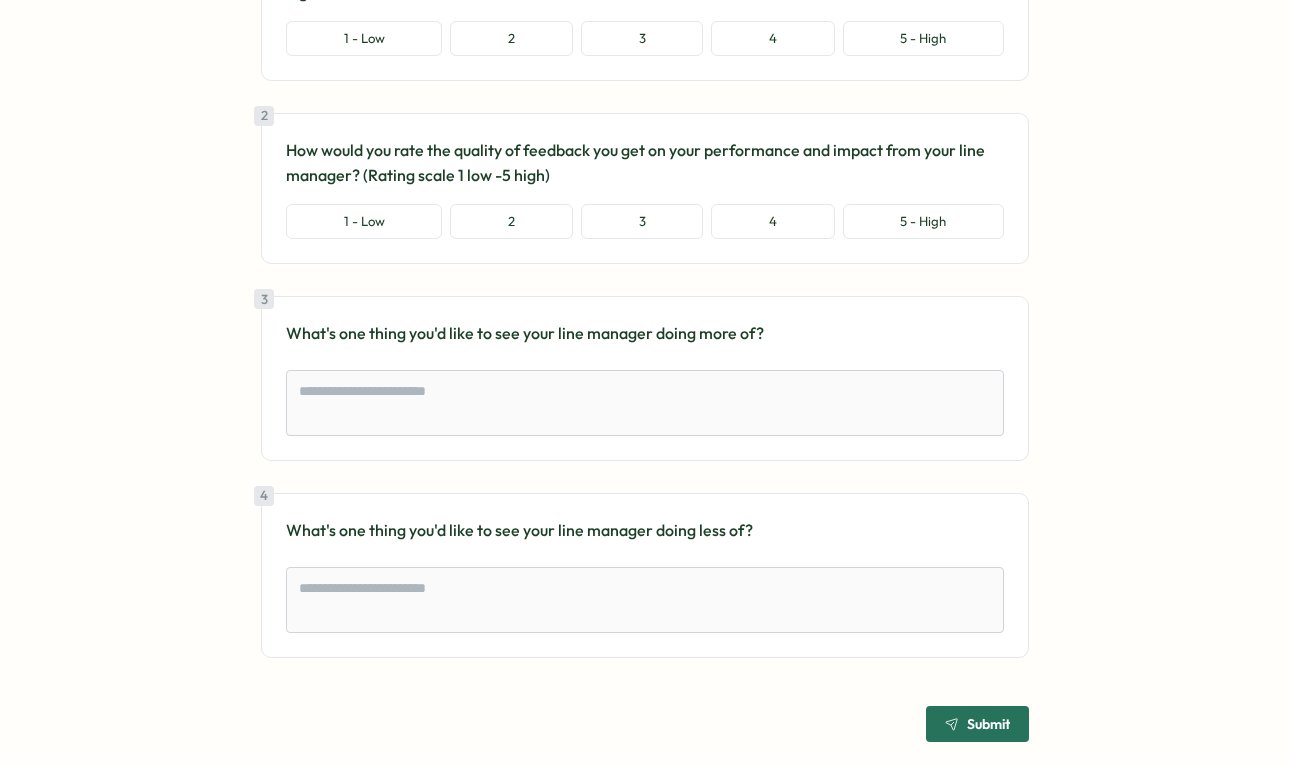 click on "Reviewing [PERSON_NAME] 🗣️ Non Anonymous  responses |  Upward Review   | 2 total reviewers Your answers are auto-saved every 10 seconds 1 How well has your line manager guided and supported you in your role this year? (Rating scale 1 low -5 high) 1 - Low 2 3 4 5 - High 2 How would you rate the quality of feedback you get on your performance and impact from your line manager? (Rating scale 1 low -5 high) 1 - Low 2 3 4 5 - High 3 What's one thing you'd like to see your line manager doing more of? 4 What's one thing you'd like to see your line manager doing less of? Submit" at bounding box center [645, 273] 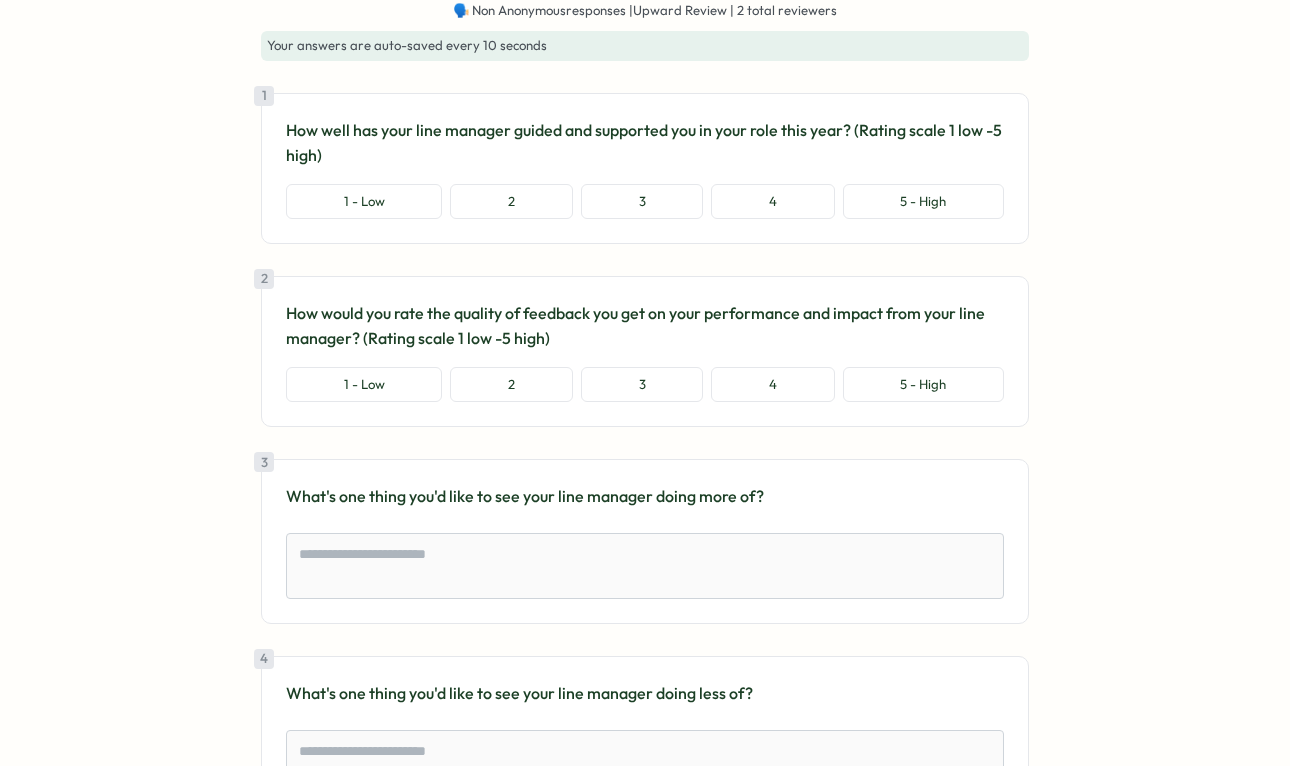scroll, scrollTop: 0, scrollLeft: 0, axis: both 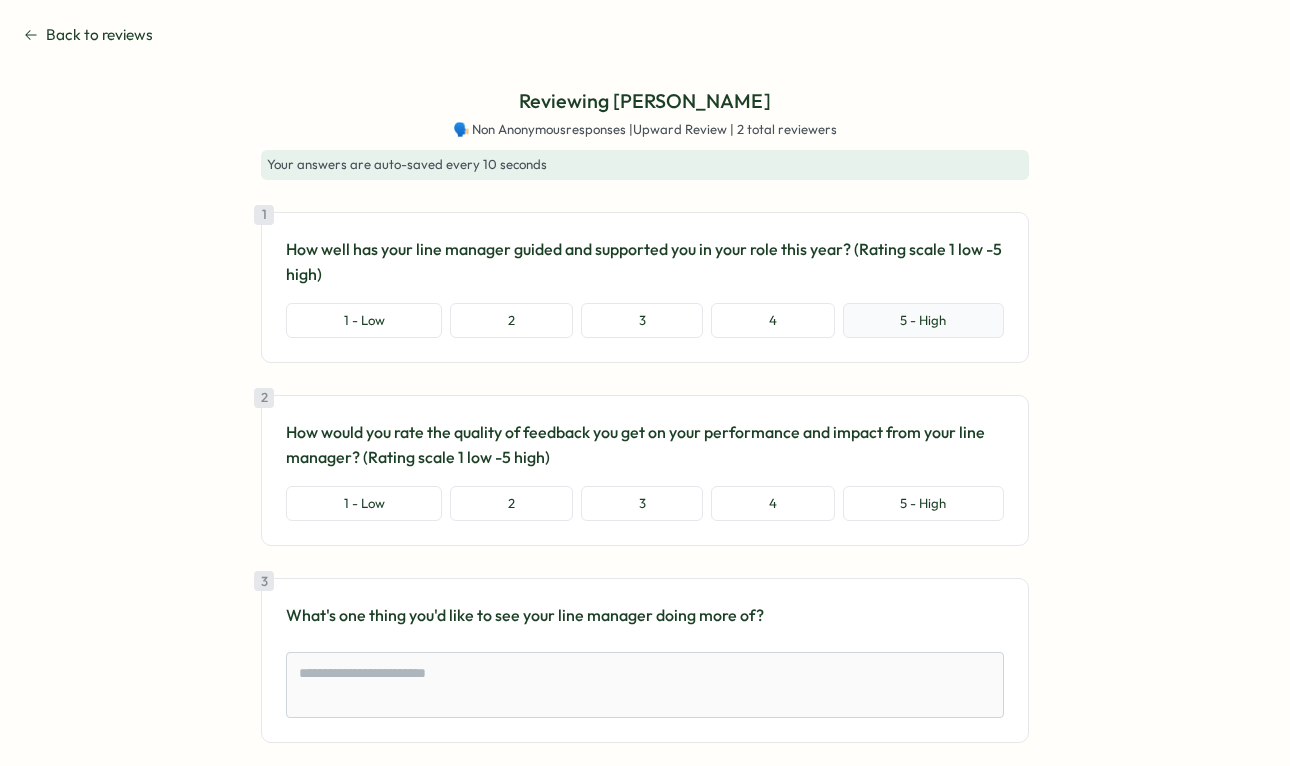click on "5 - High" at bounding box center [923, 321] 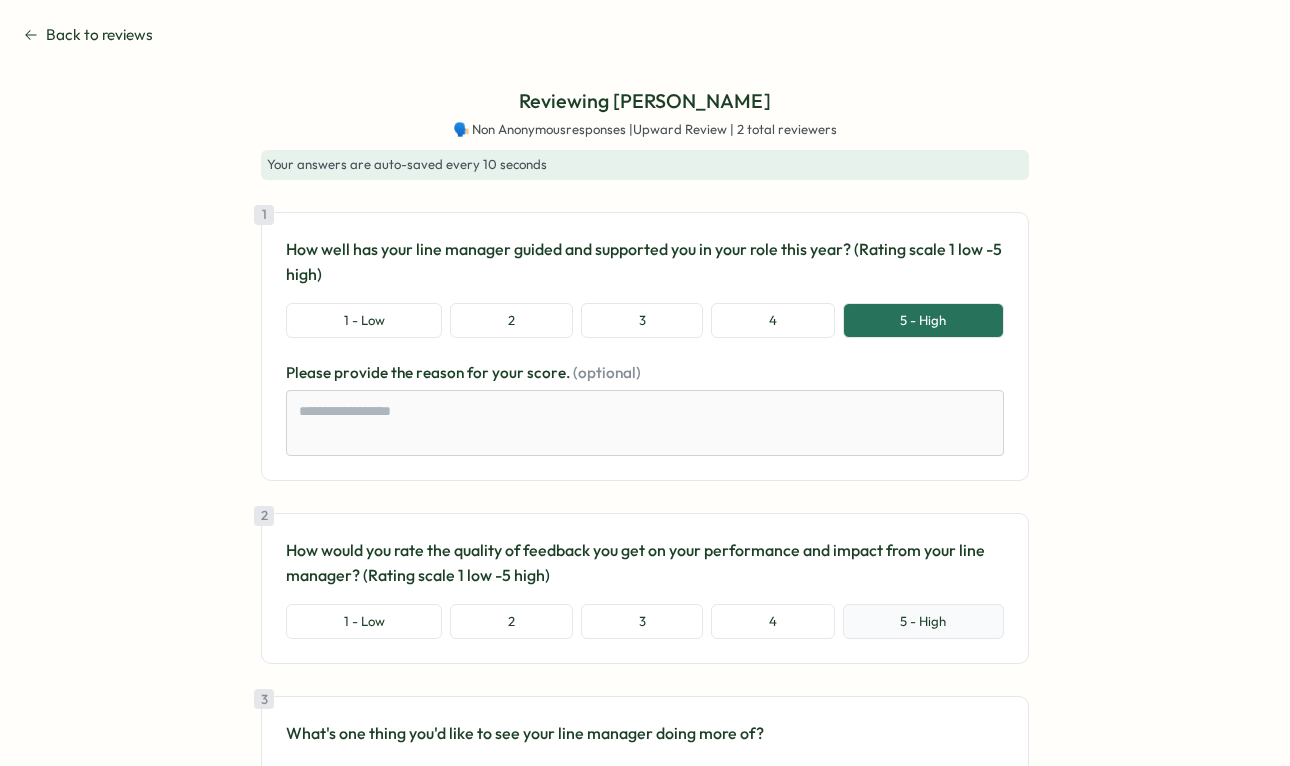 click on "5 - High" at bounding box center [923, 622] 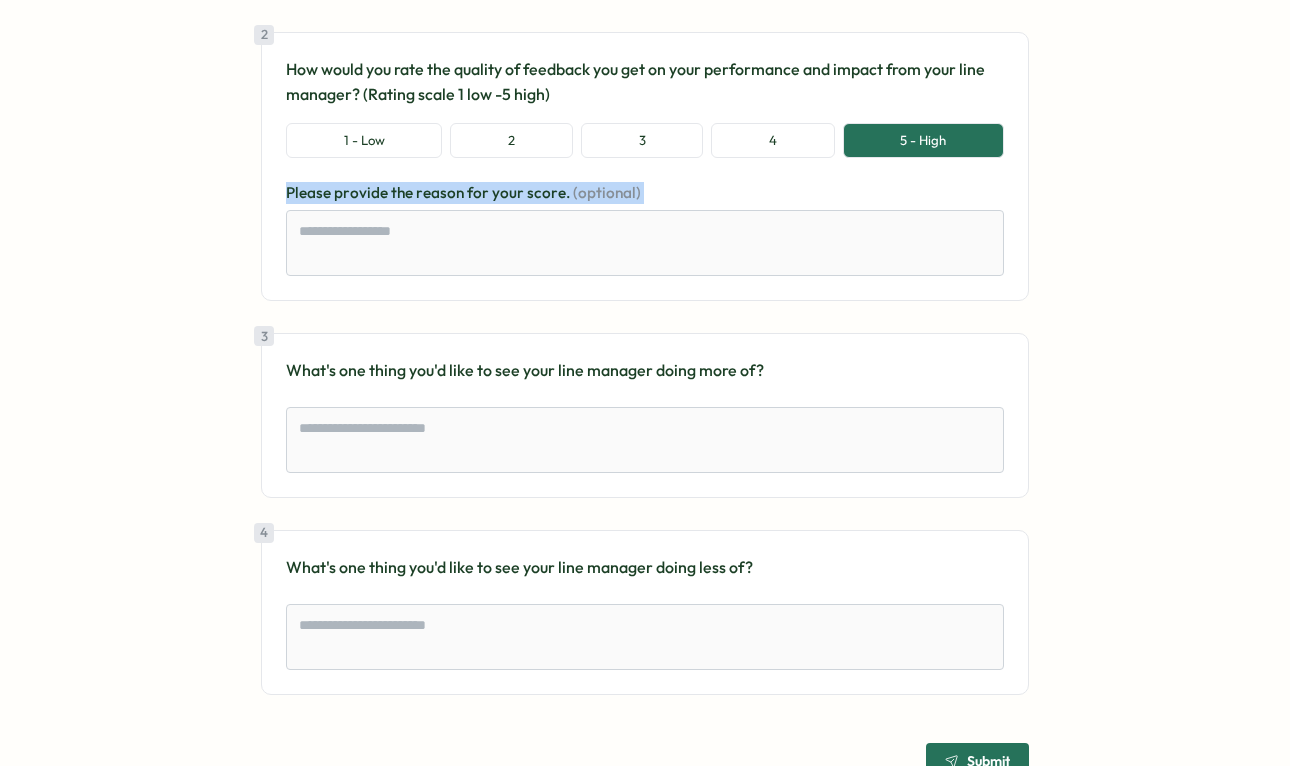 scroll, scrollTop: 518, scrollLeft: 0, axis: vertical 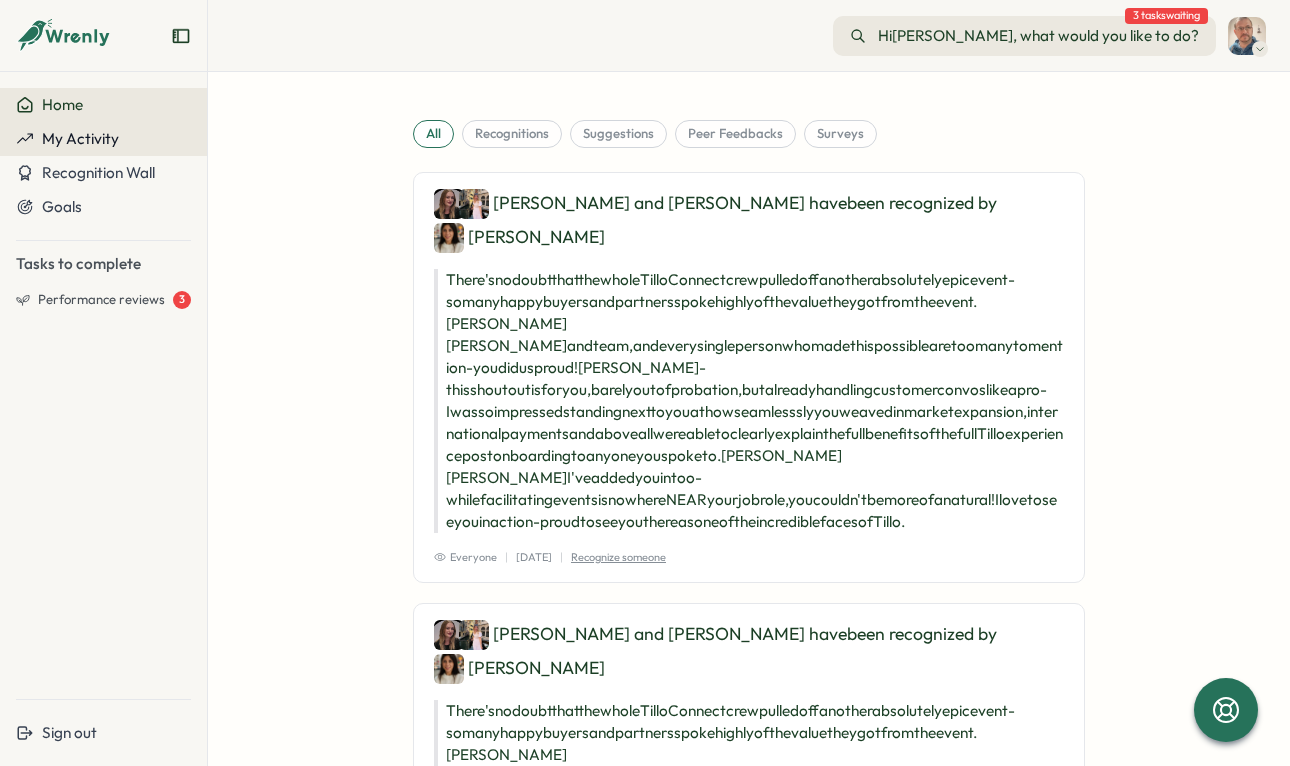click on "My Activity" at bounding box center (103, 139) 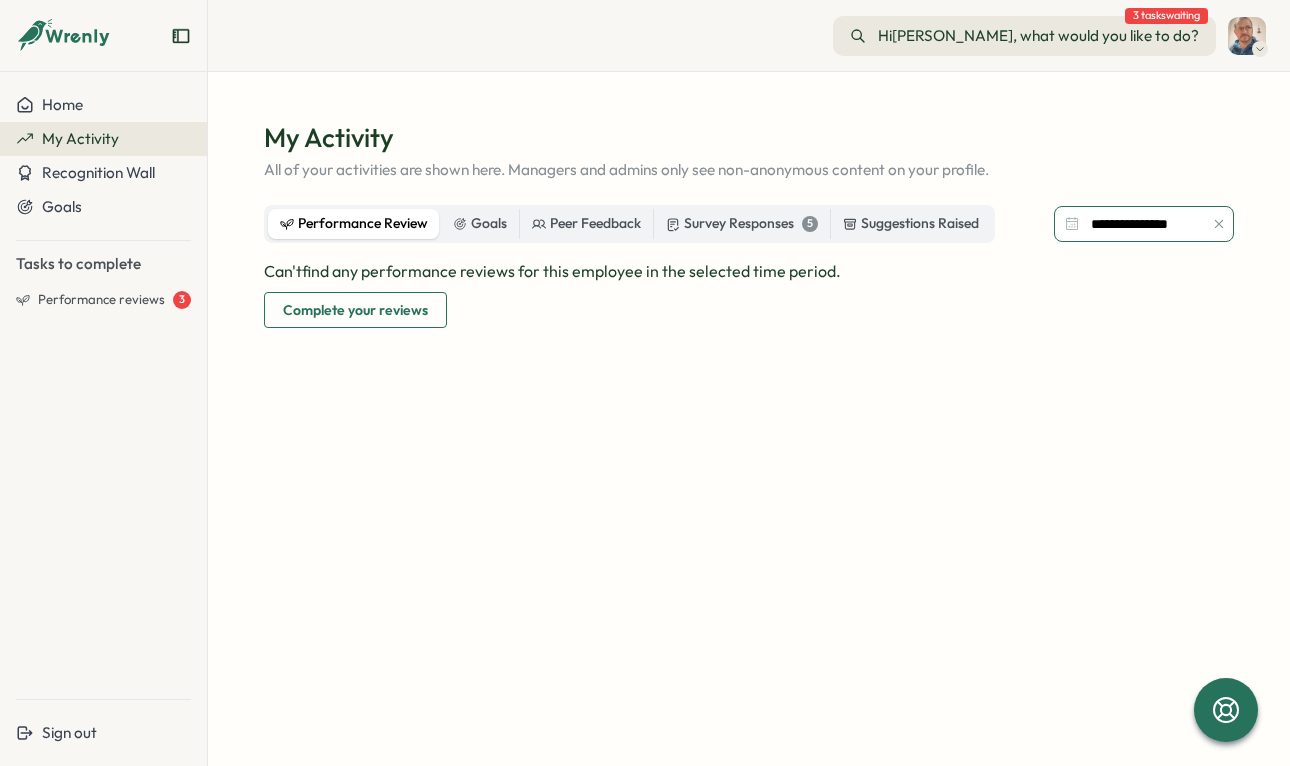 click on "**********" at bounding box center (1144, 224) 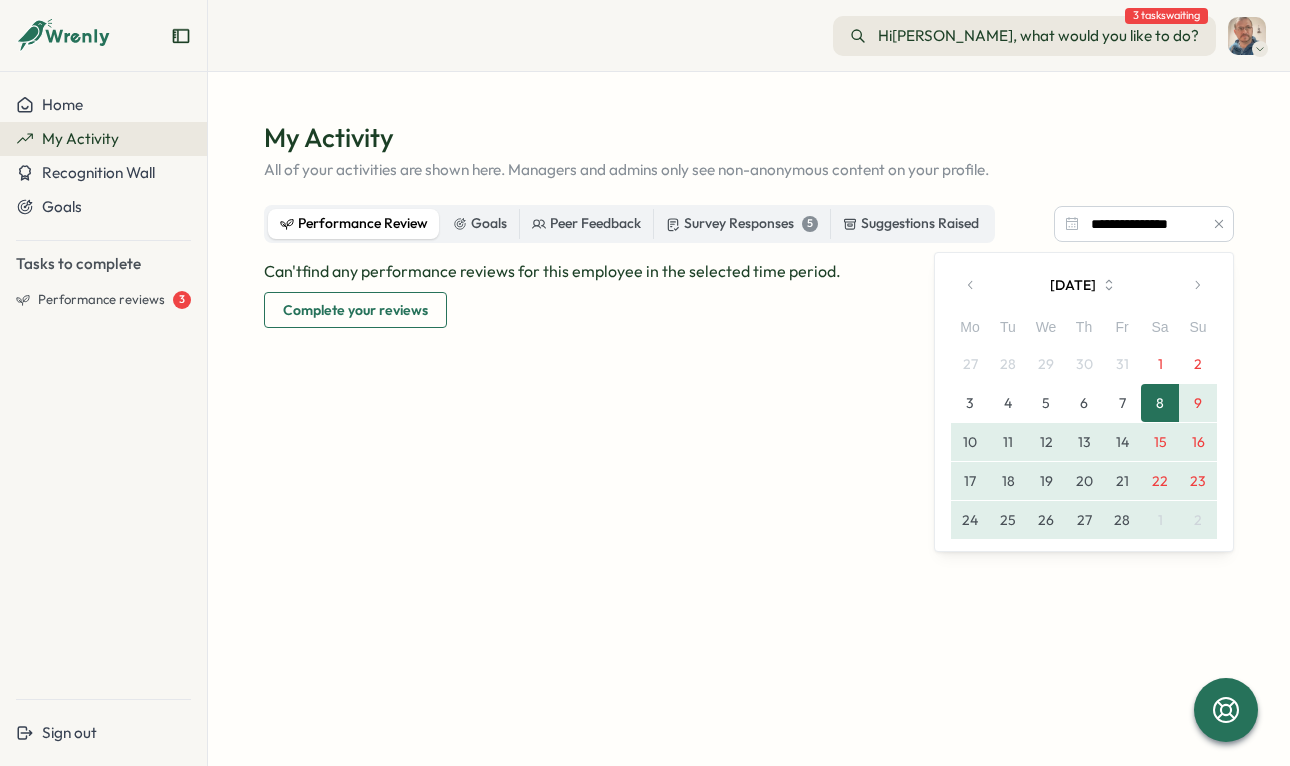 click on "[DATE]" at bounding box center [1084, 285] 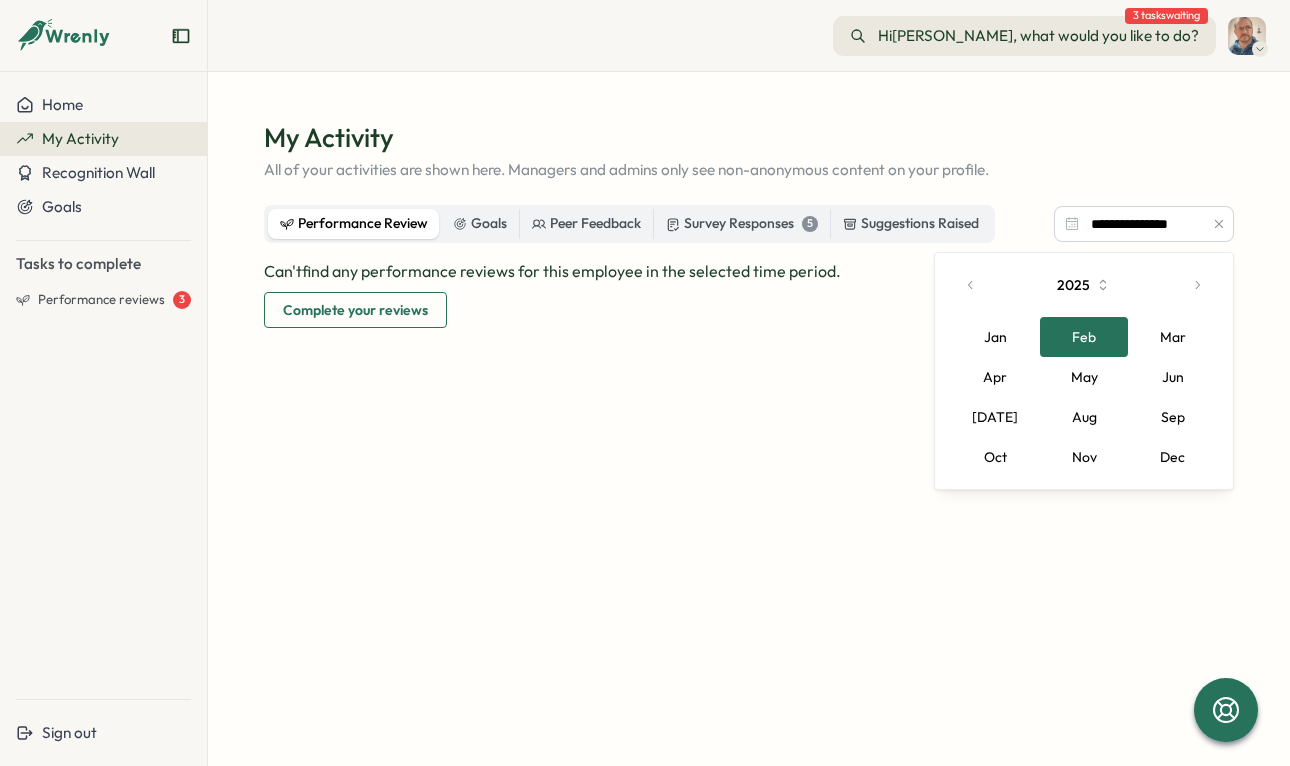 click at bounding box center (971, 285) 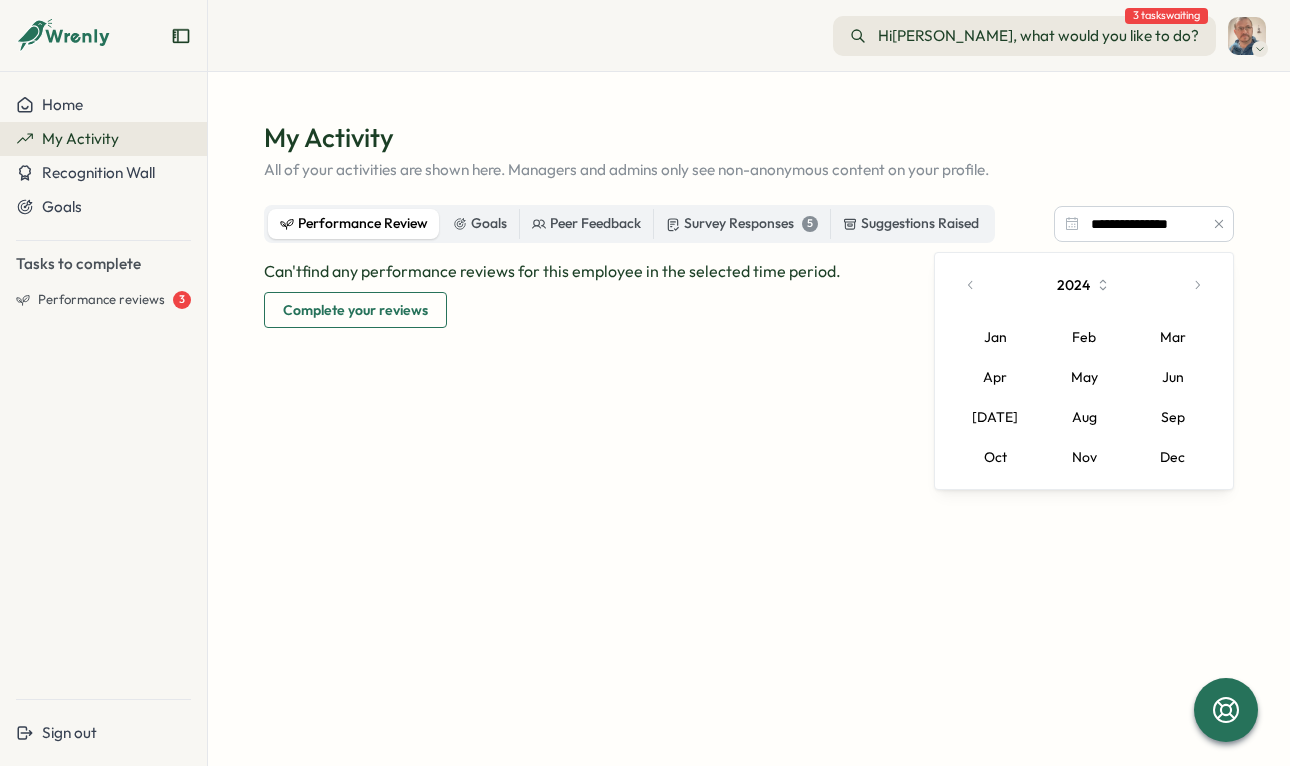 click on "Nov" at bounding box center (1084, 457) 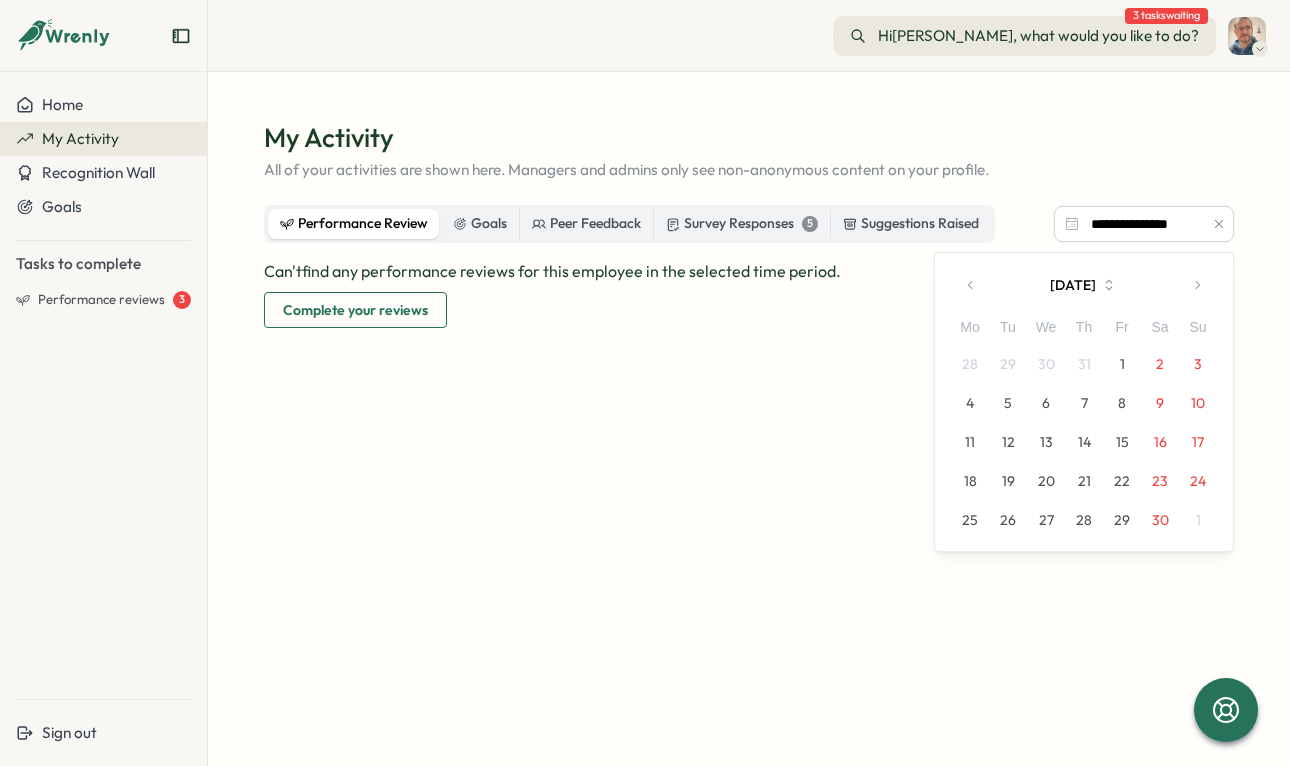 click on "1" at bounding box center [1122, 364] 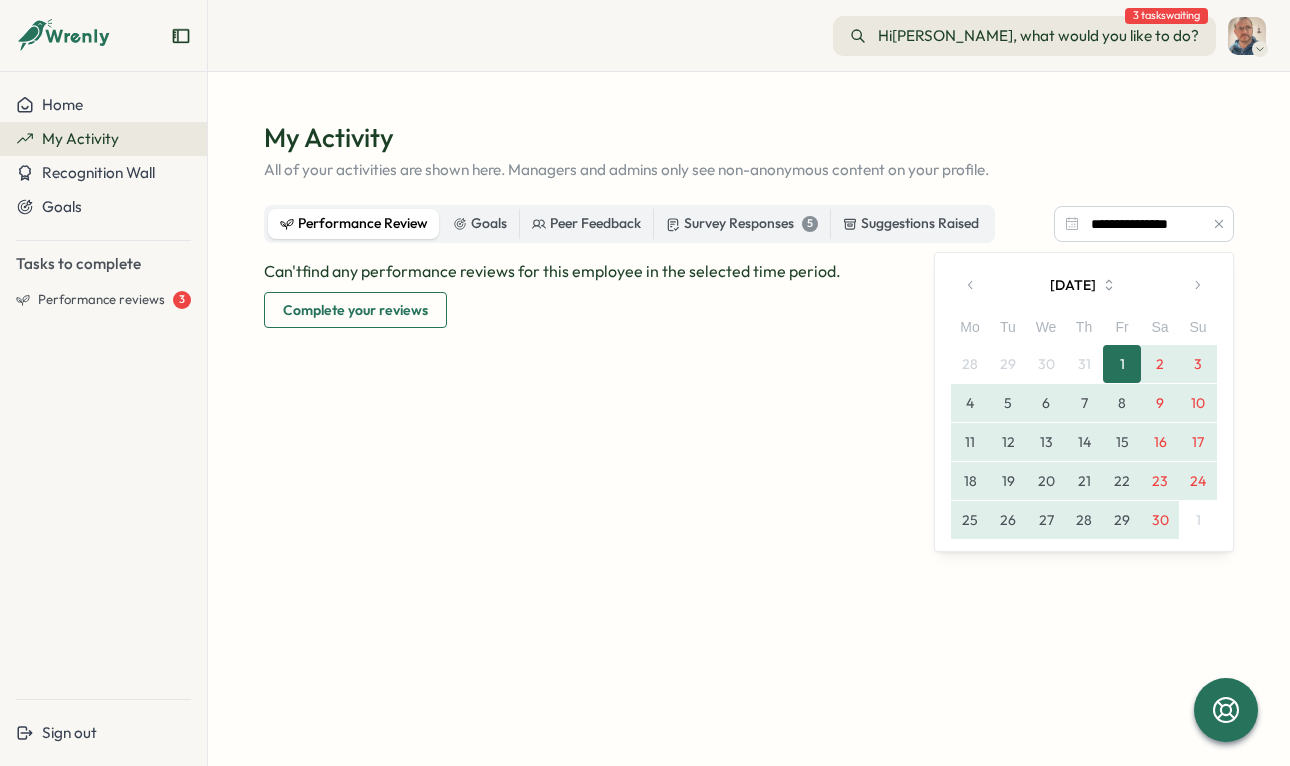 click on "30" at bounding box center (1160, 520) 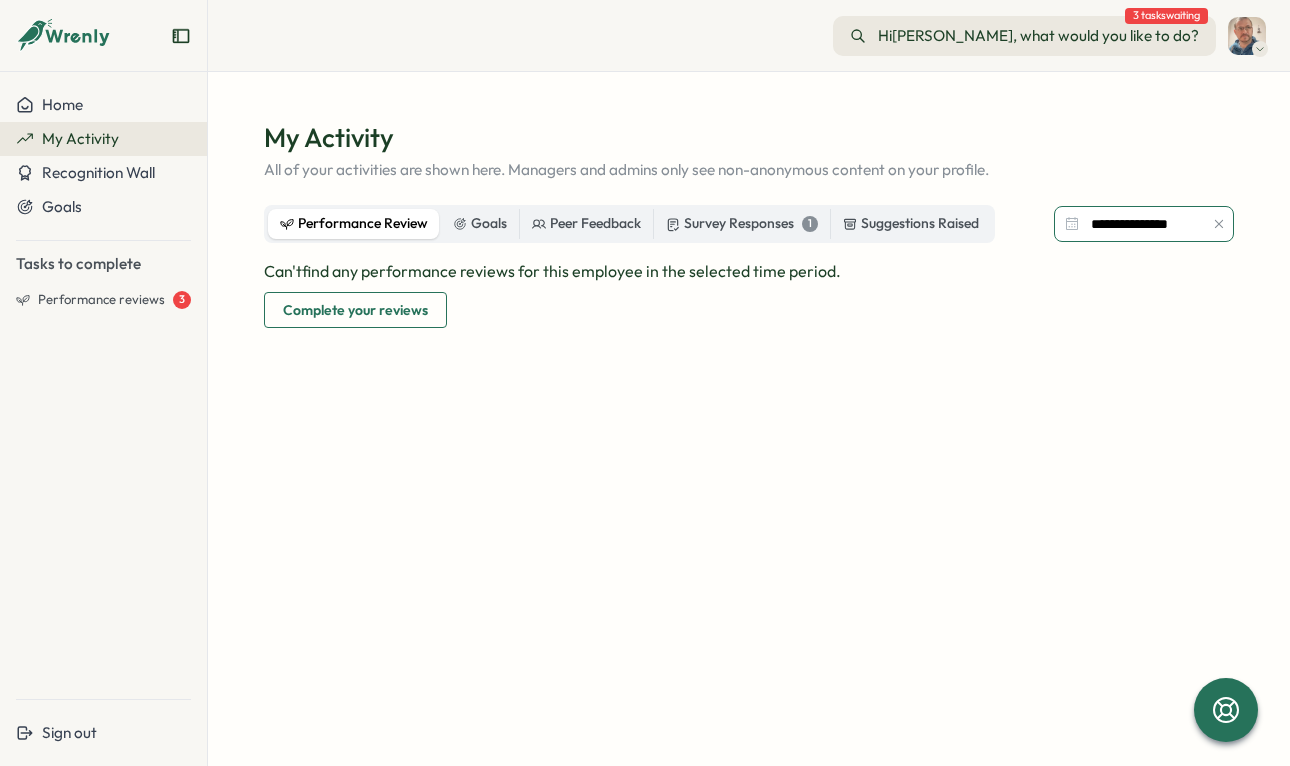 click on "**********" at bounding box center (1144, 224) 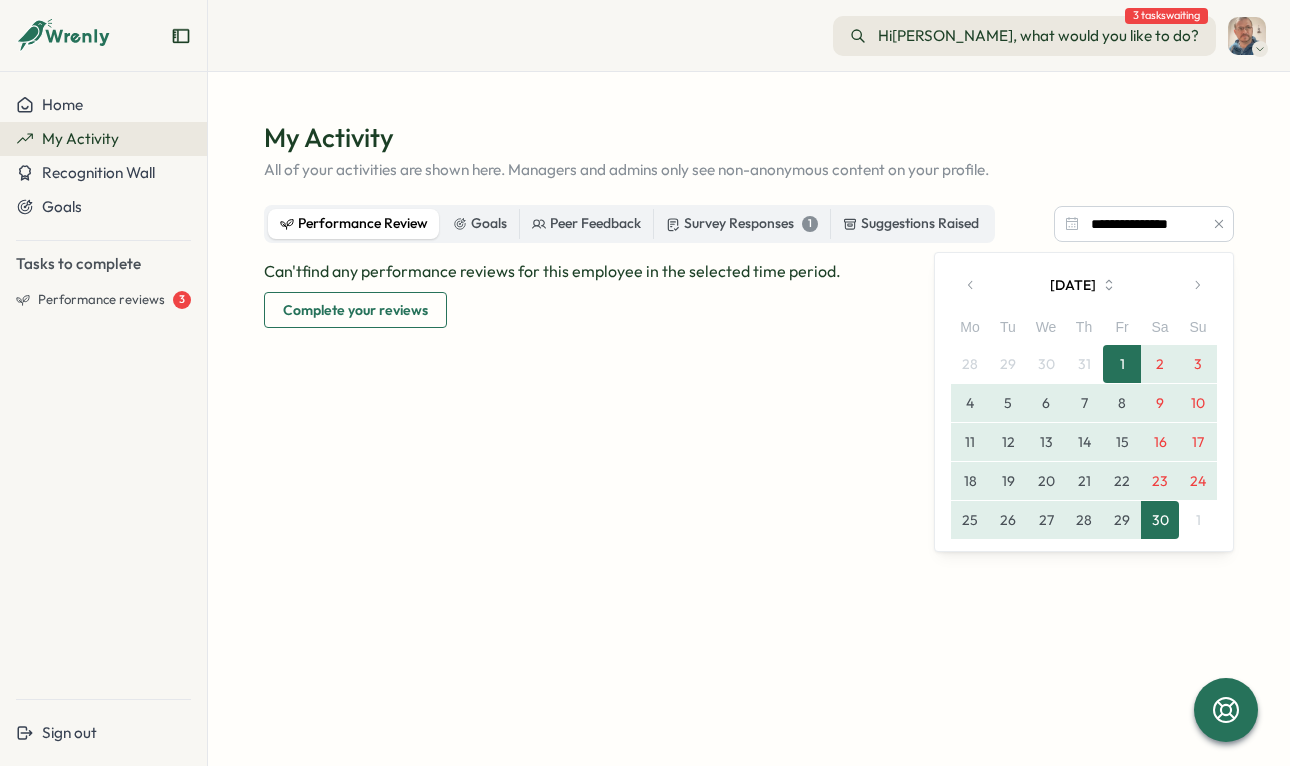 click at bounding box center [1197, 285] 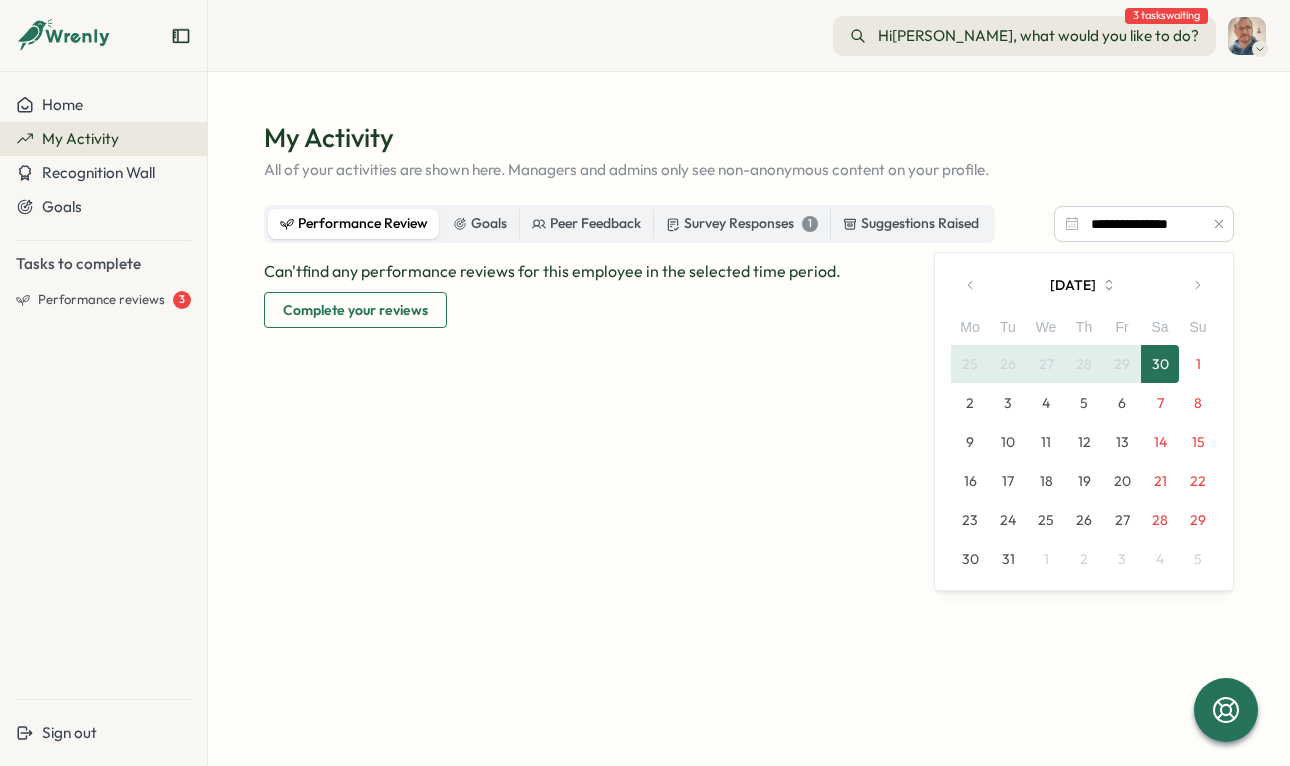 click on "7" at bounding box center [1160, 403] 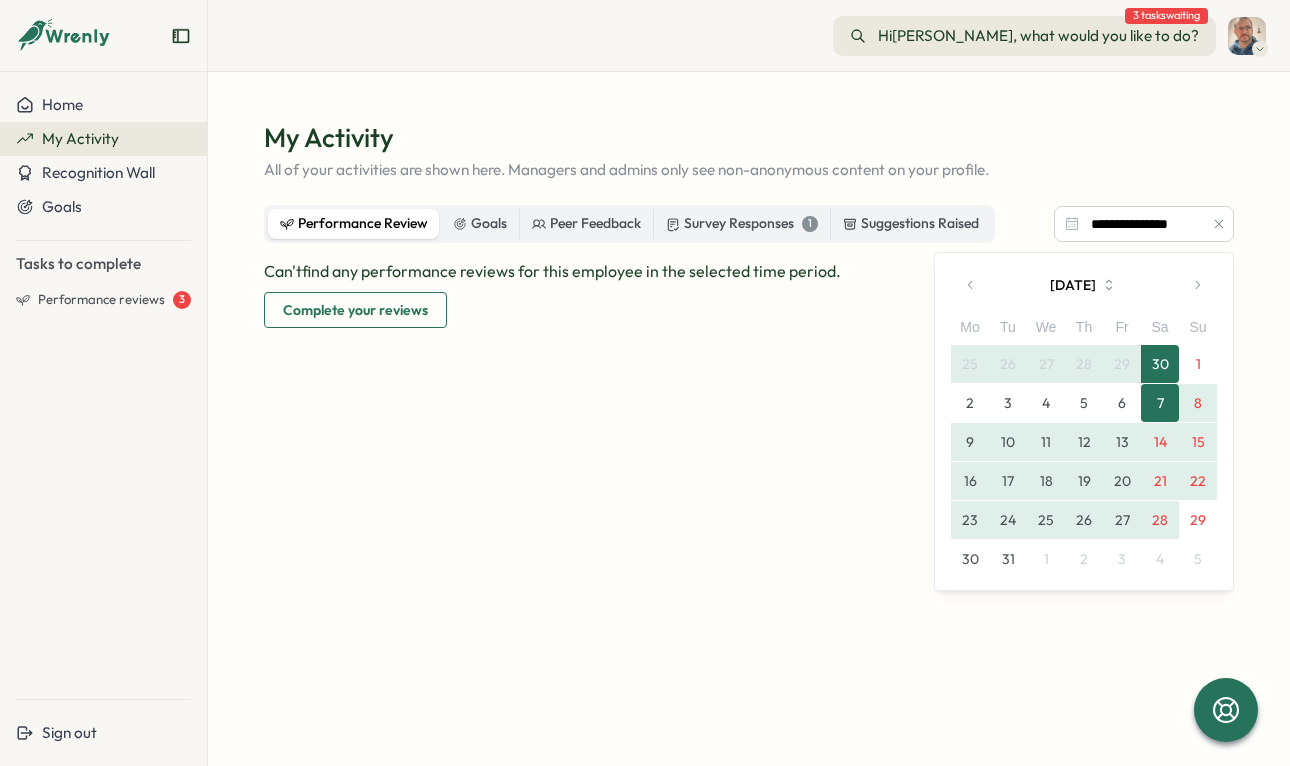 click on "28" at bounding box center [1160, 520] 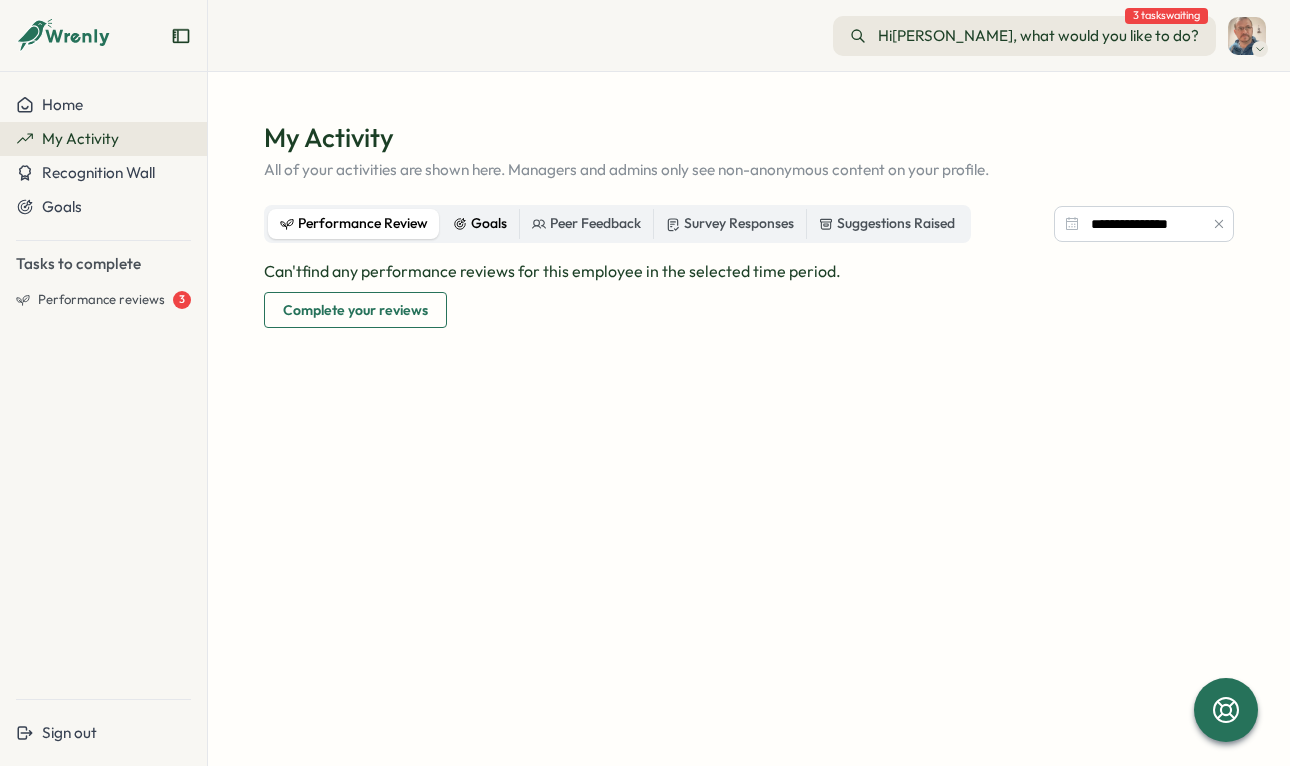 click on "Goals" at bounding box center [480, 224] 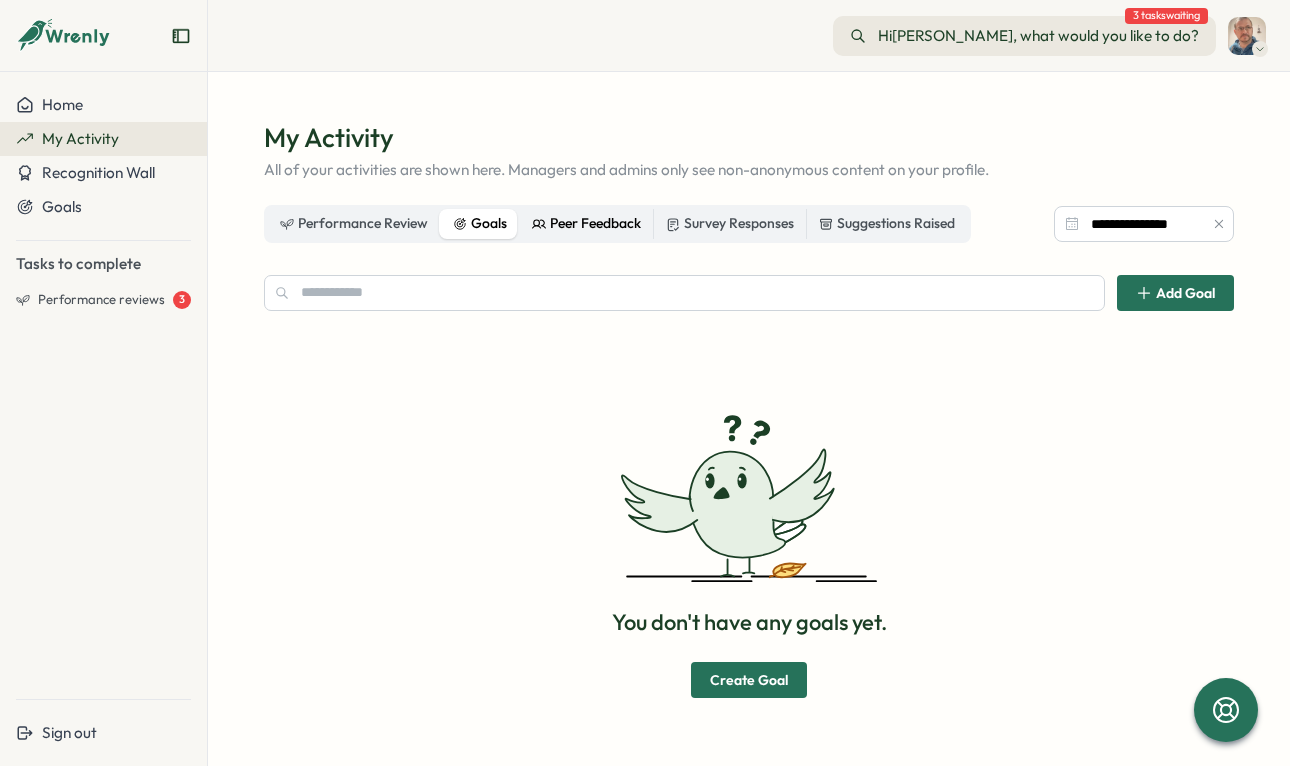 click on "Peer Feedback" at bounding box center (586, 224) 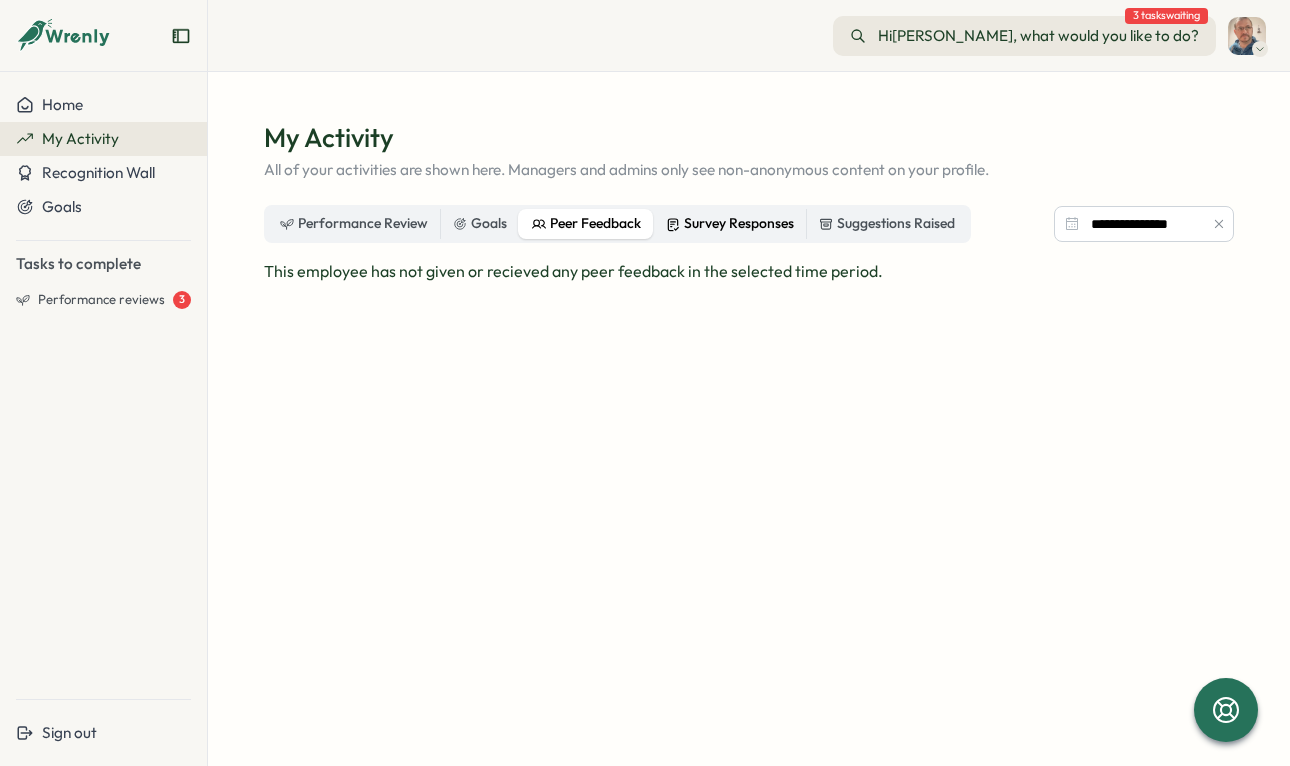 click on "Survey Responses" at bounding box center [730, 224] 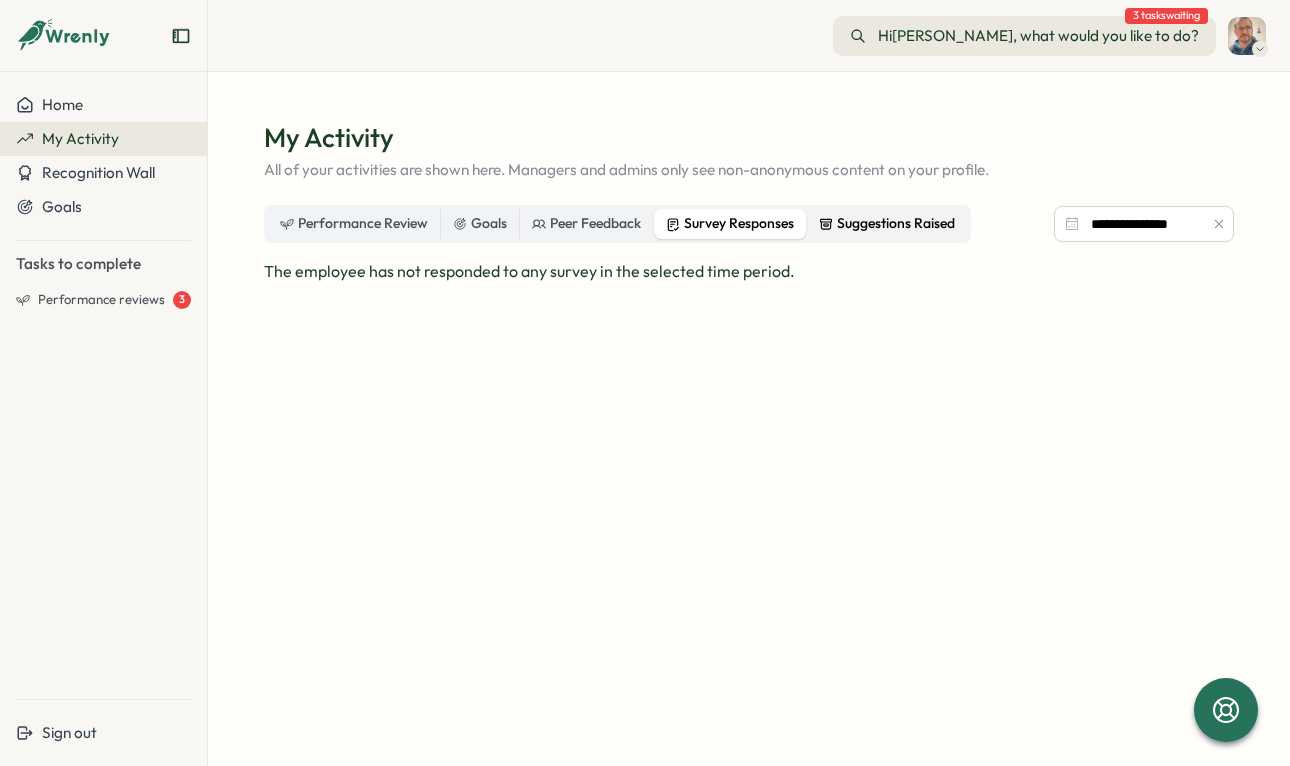 click on "Suggestions Raised" at bounding box center [887, 224] 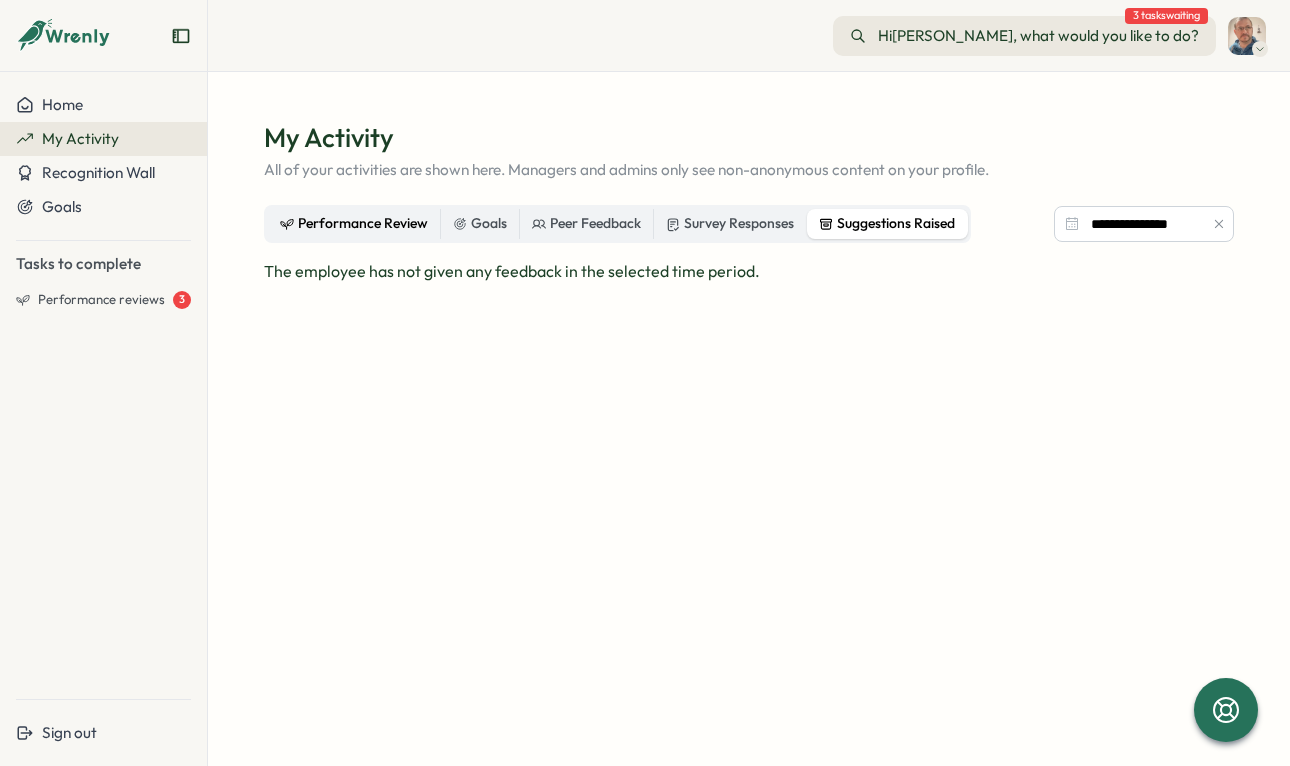 click on "Performance Review" at bounding box center [354, 224] 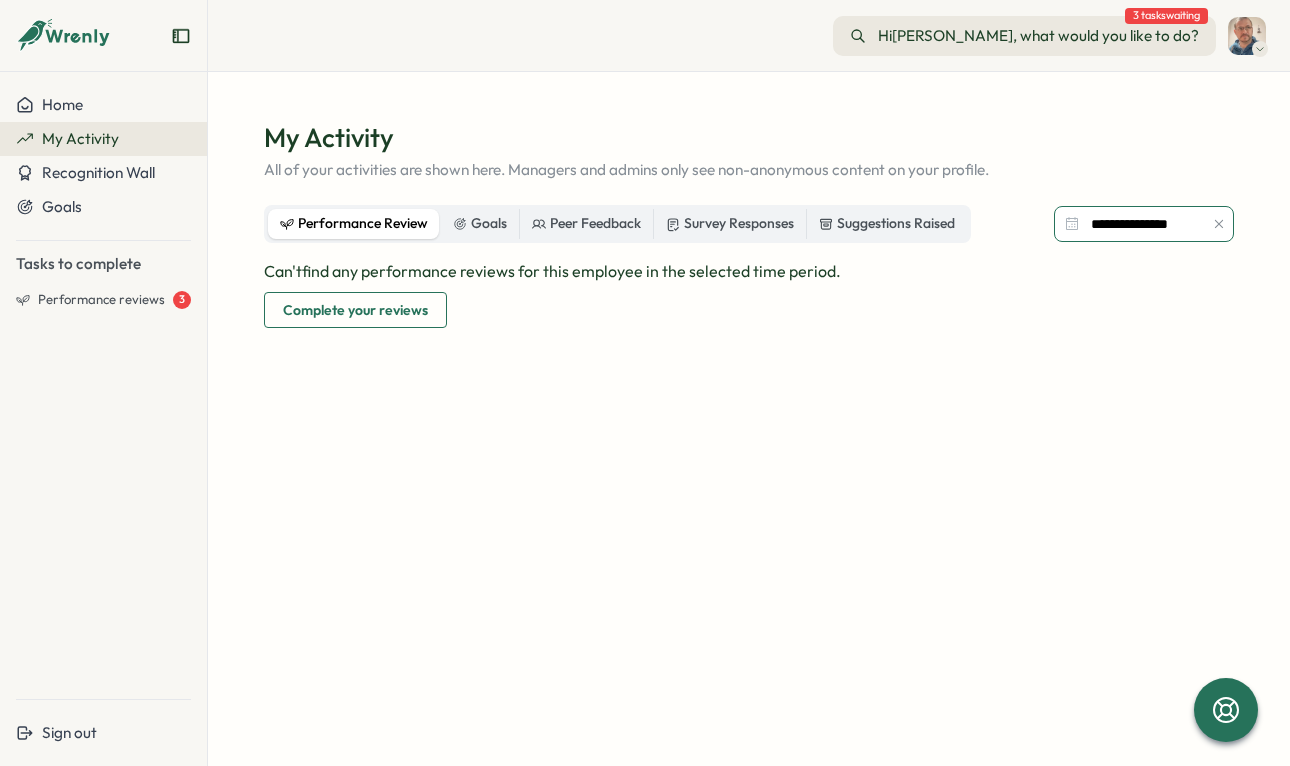 click on "**********" at bounding box center [1144, 224] 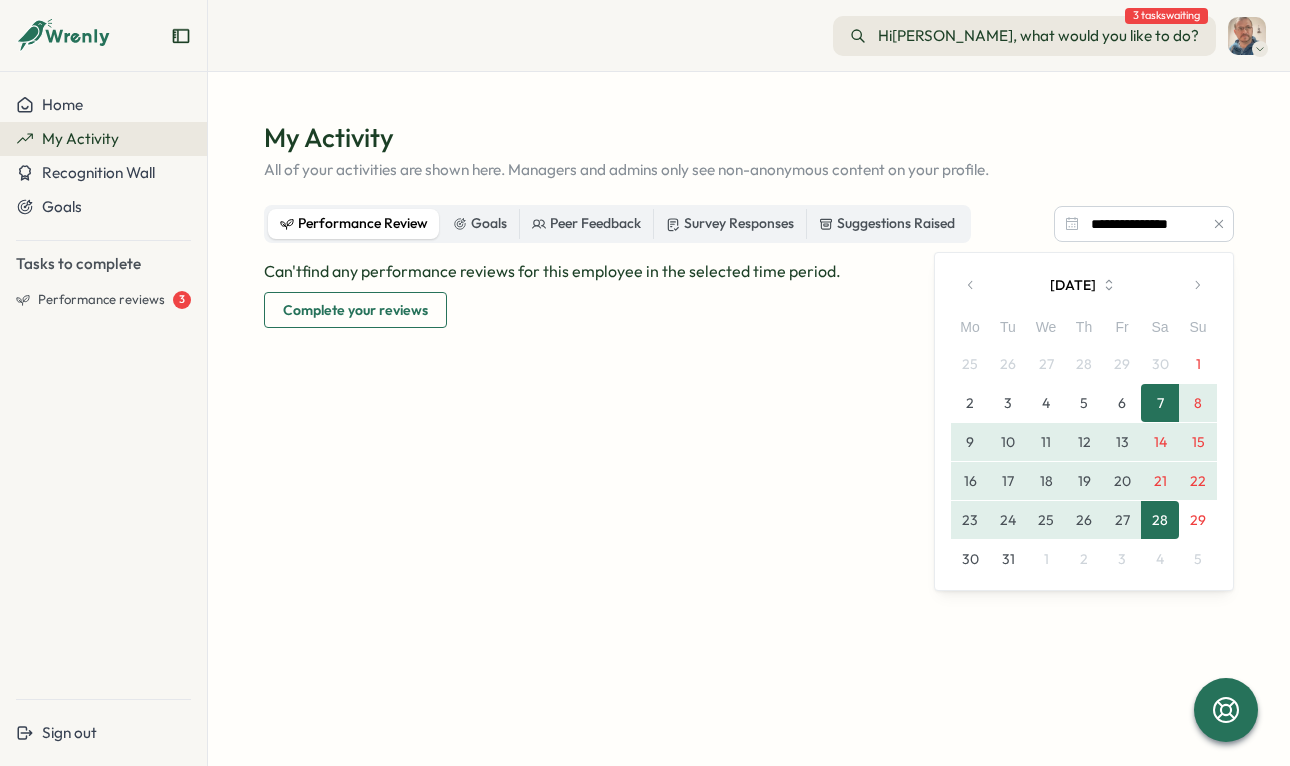 click at bounding box center (1197, 285) 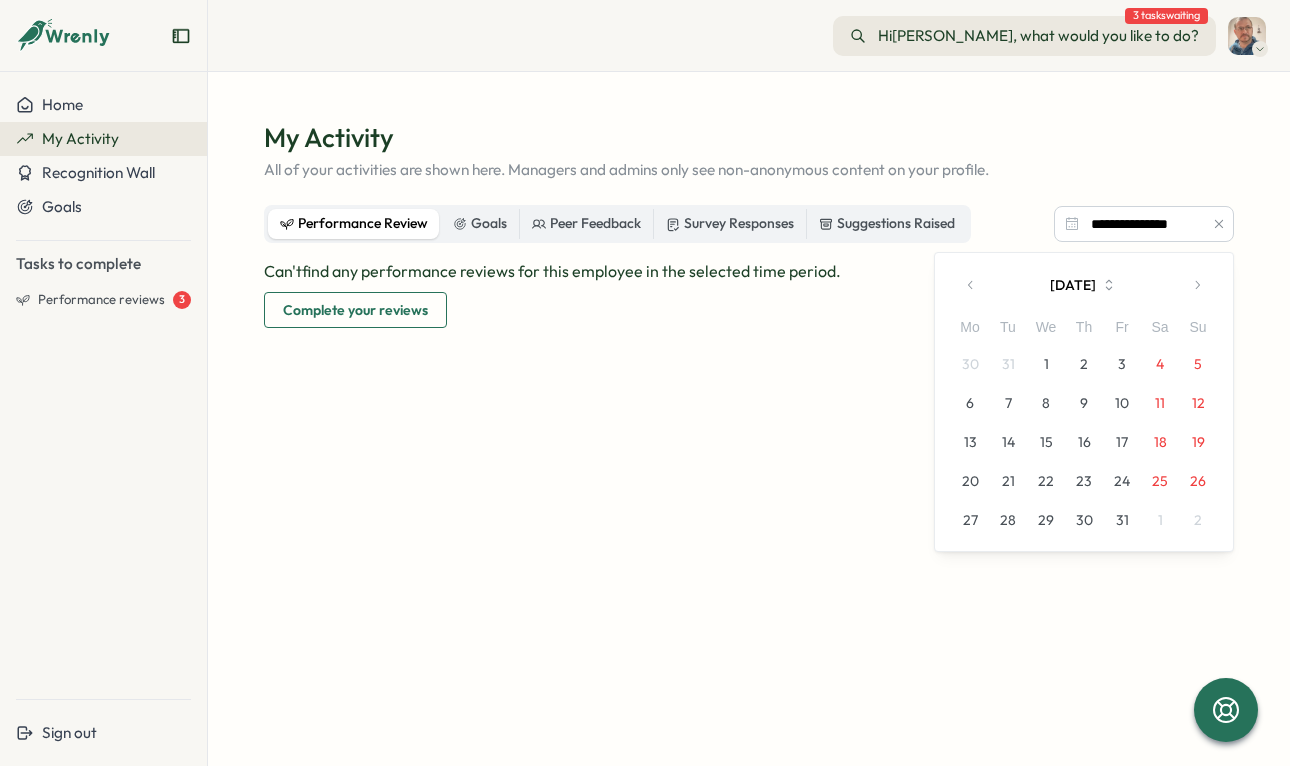 click on "1" at bounding box center (1046, 364) 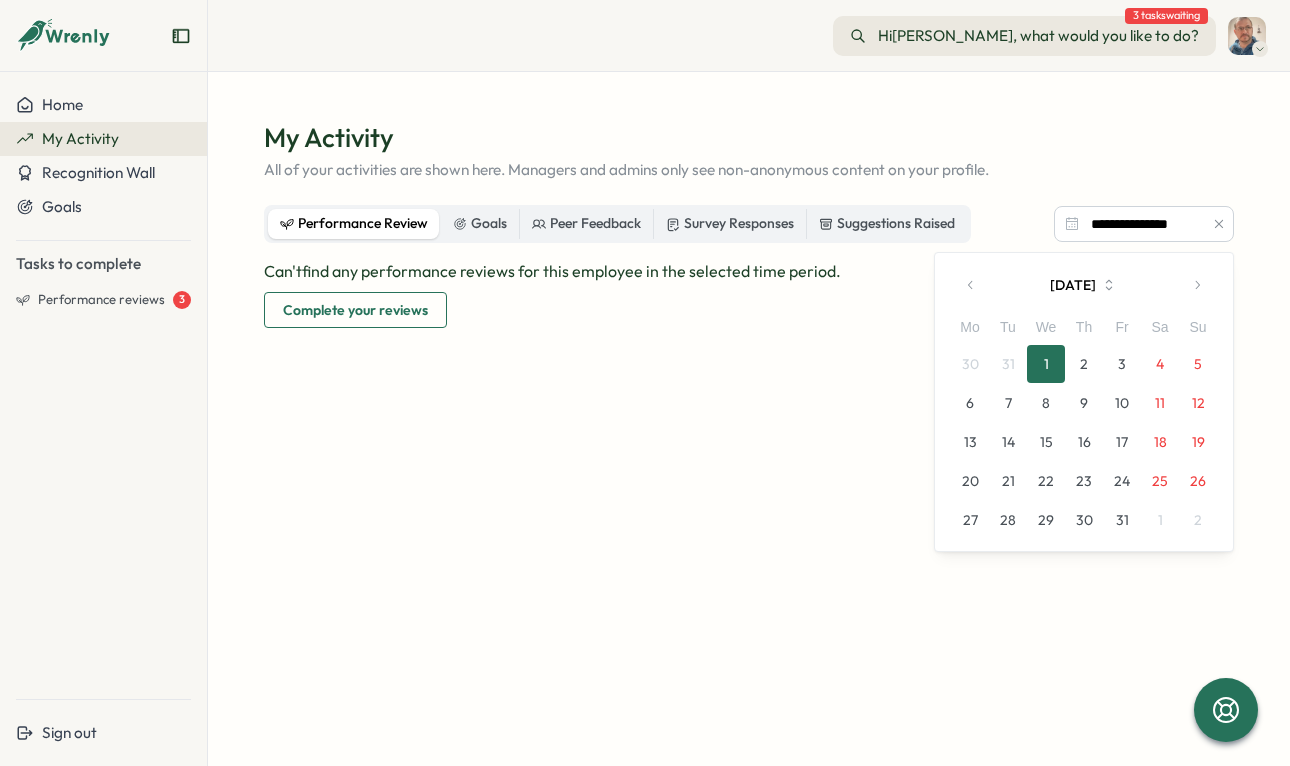 click at bounding box center (1197, 285) 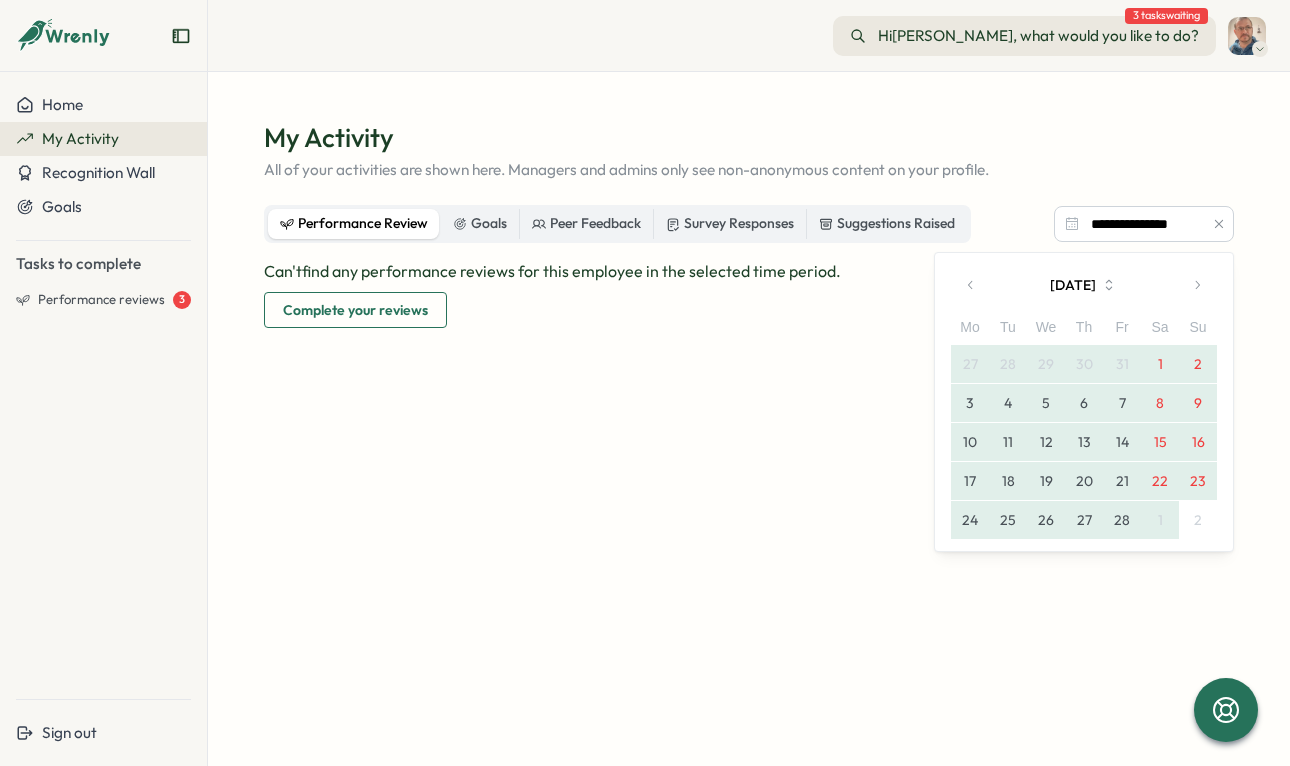 click on "1" at bounding box center (1160, 520) 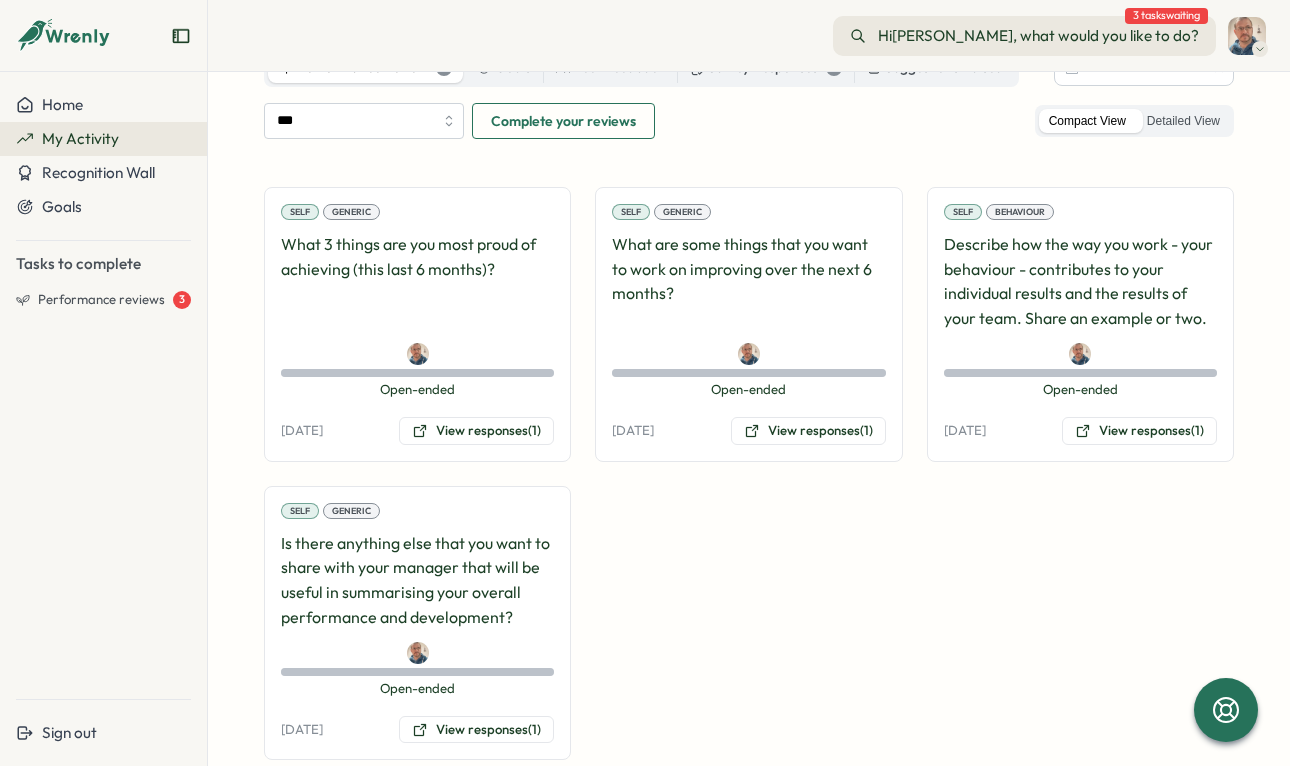 scroll, scrollTop: 198, scrollLeft: 0, axis: vertical 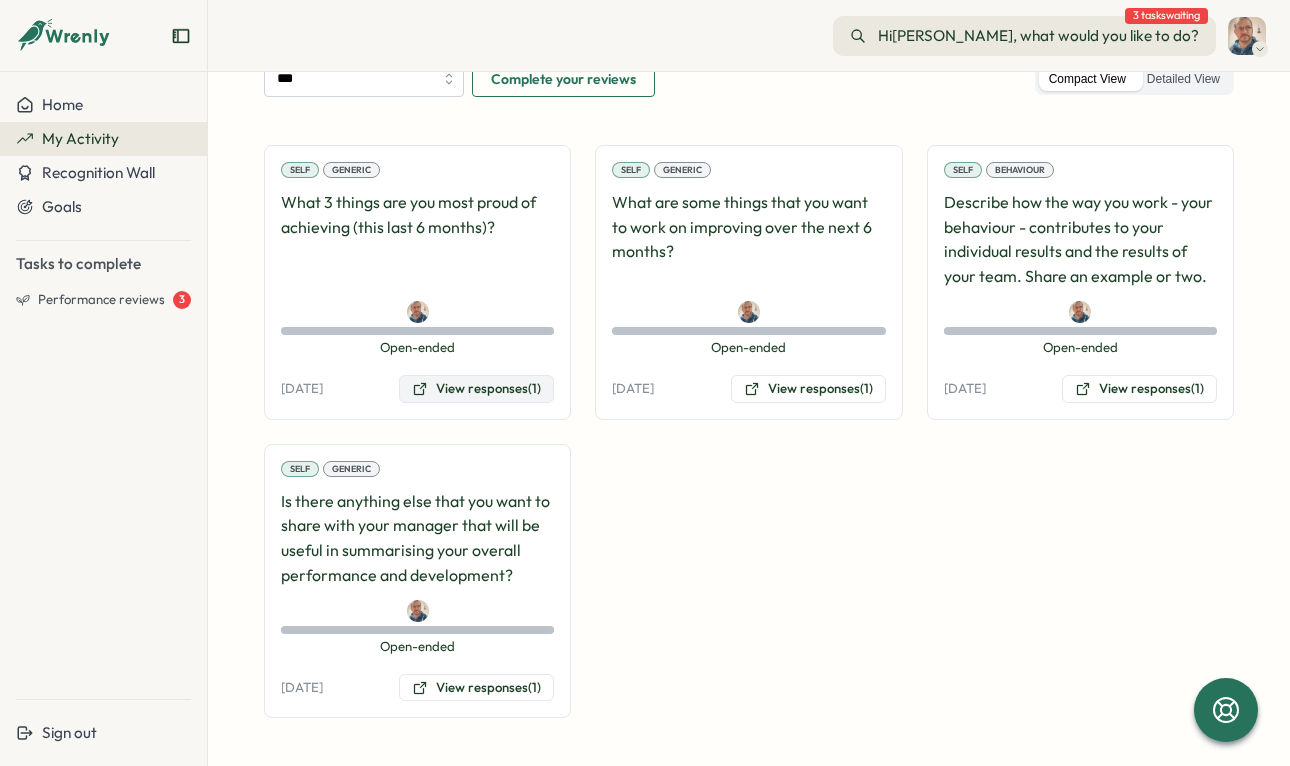 click on "View responses  (1)" at bounding box center (476, 389) 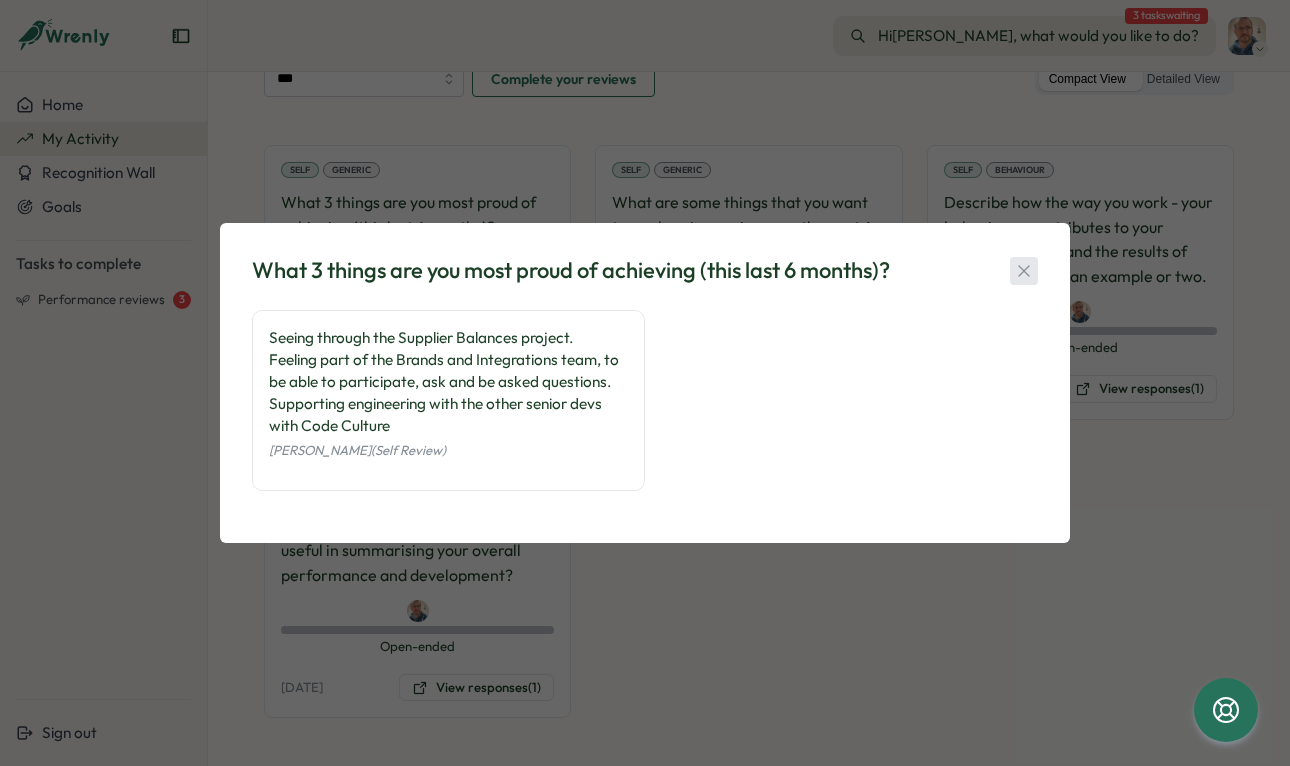 click 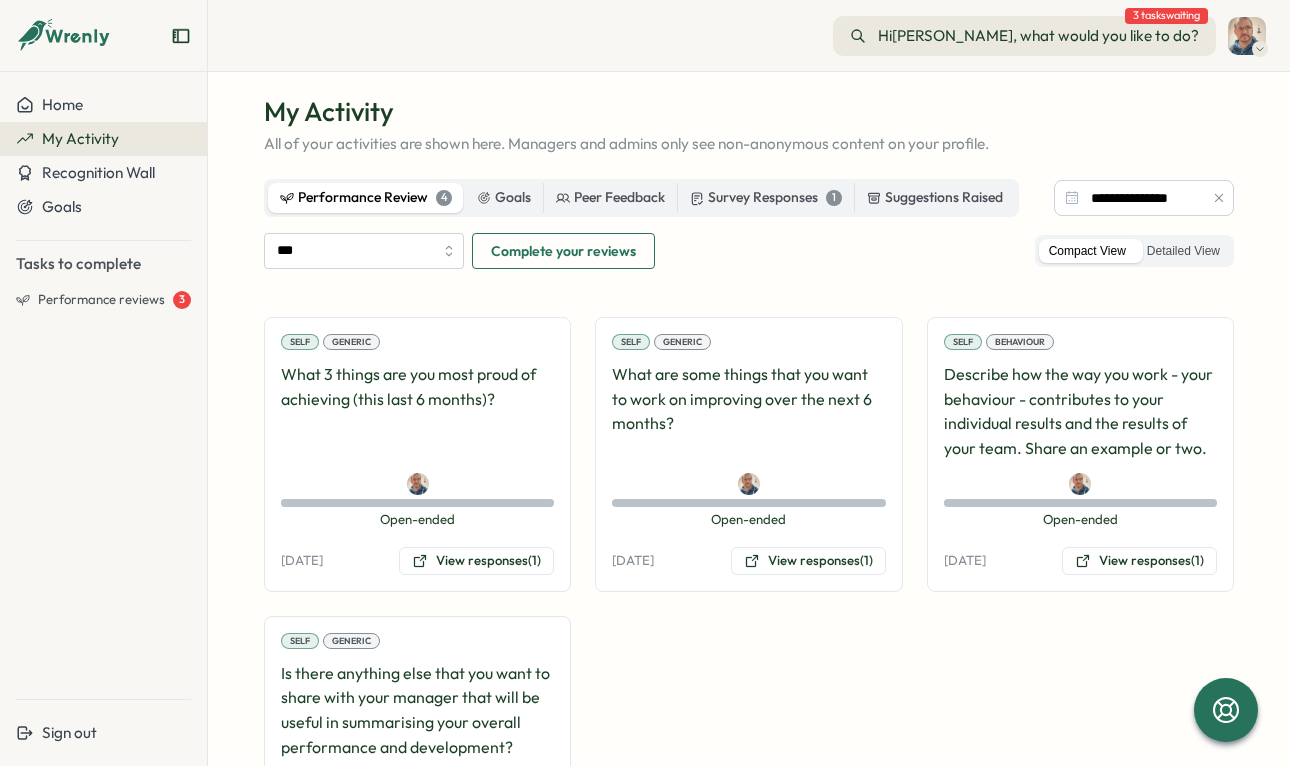 scroll, scrollTop: 0, scrollLeft: 0, axis: both 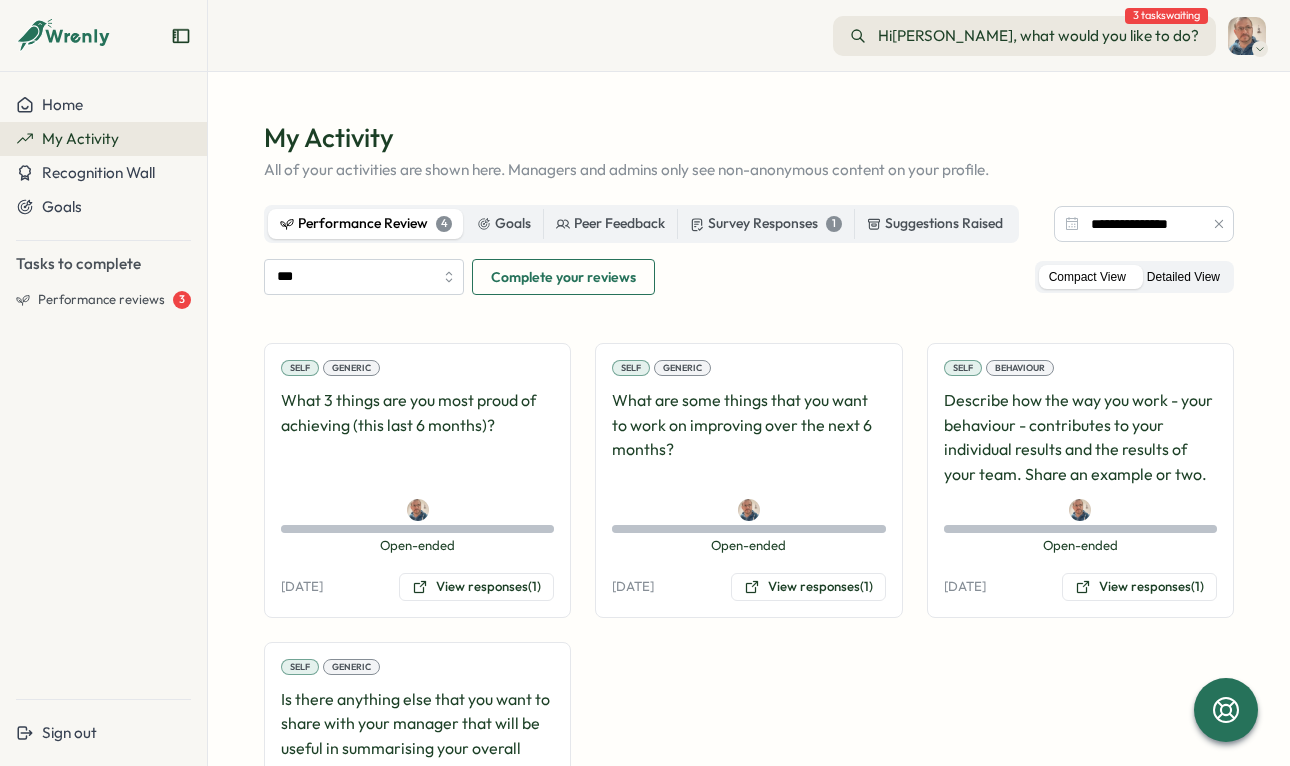 click on "Detailed View" at bounding box center (1183, 277) 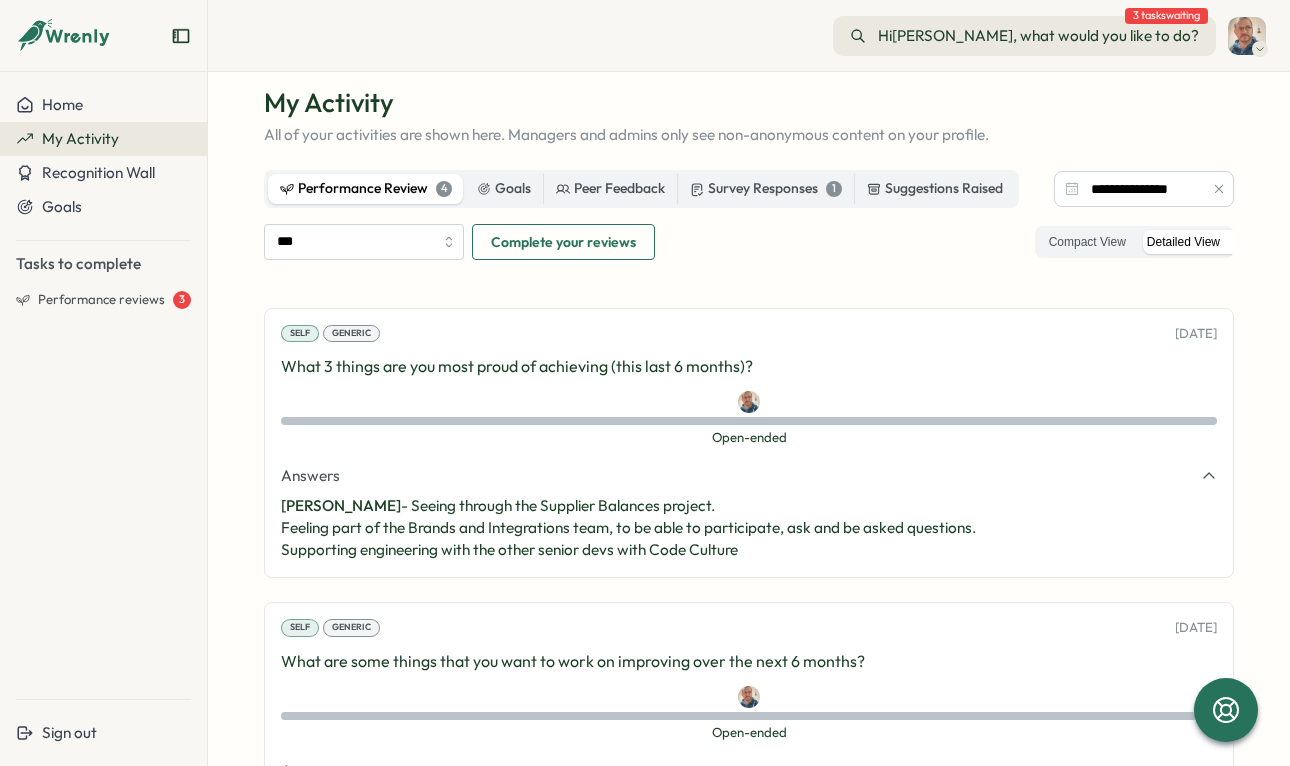 scroll, scrollTop: 0, scrollLeft: 0, axis: both 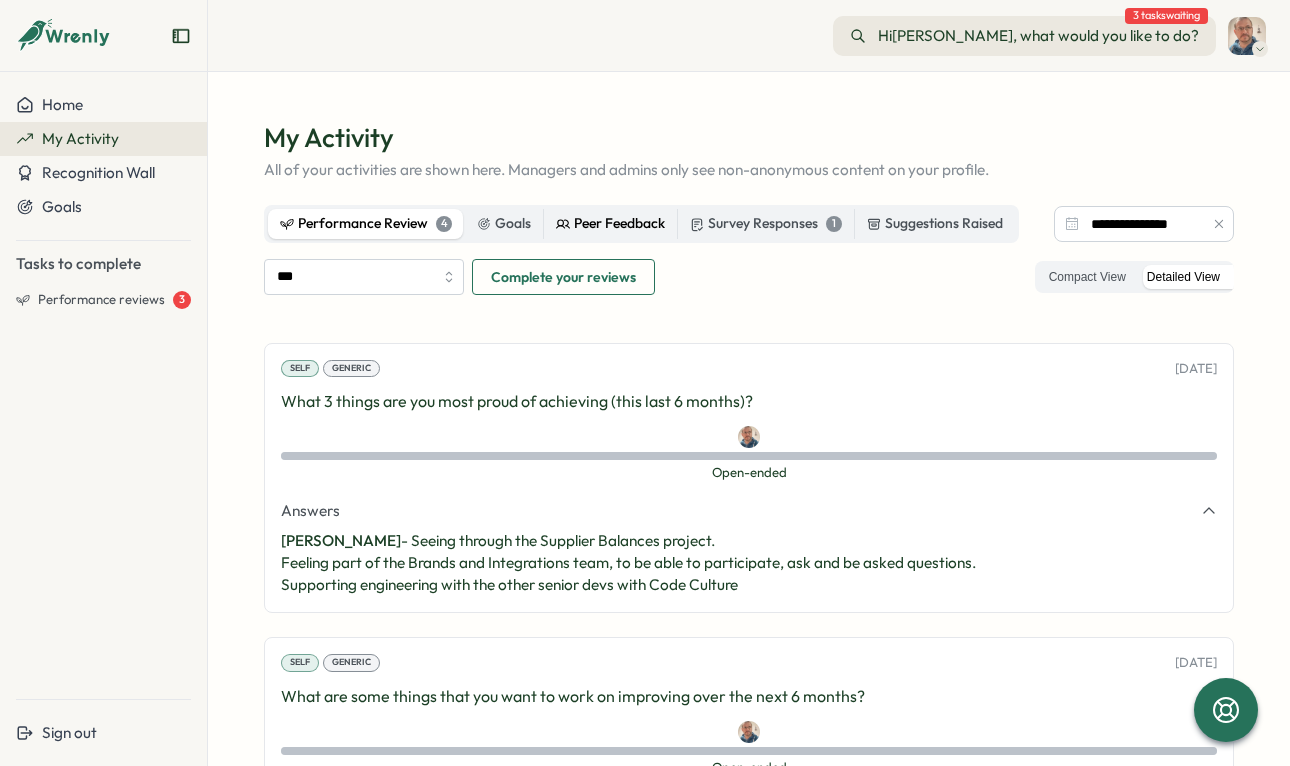 click on "Peer Feedback" at bounding box center (610, 224) 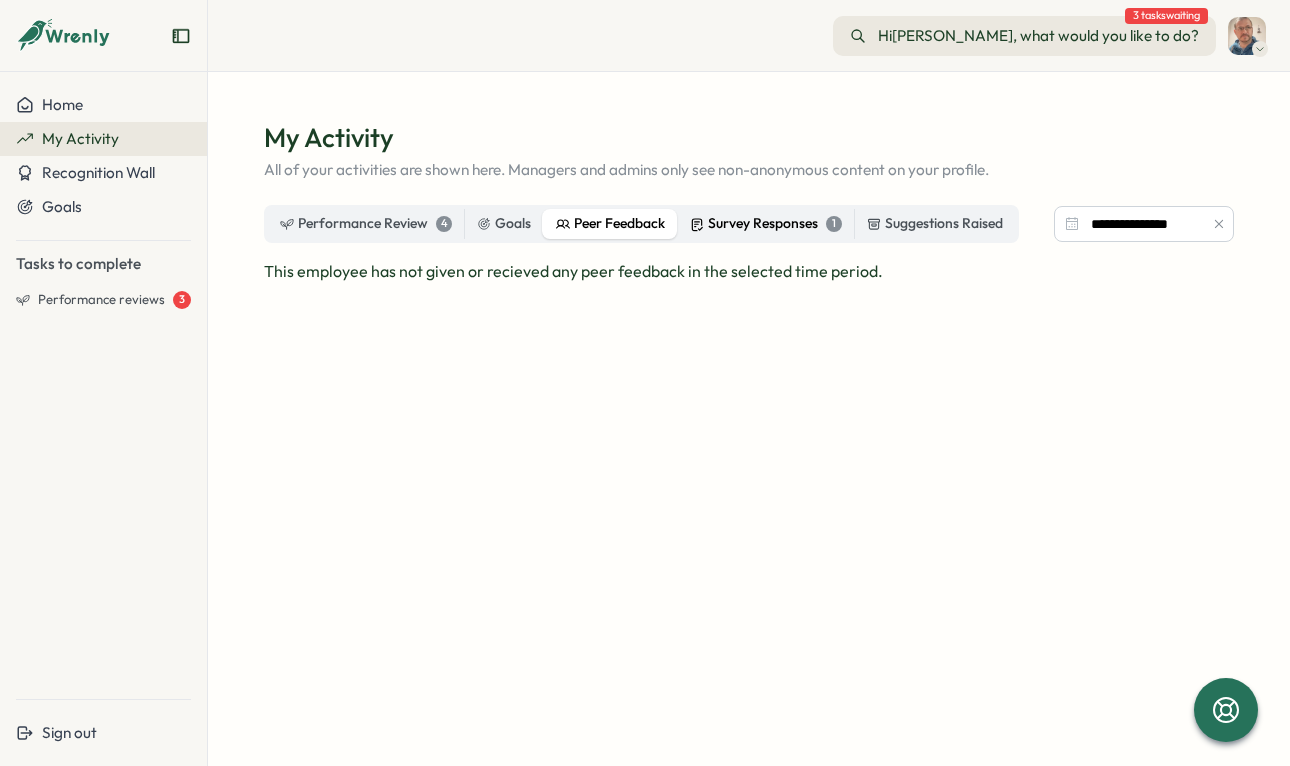 click on "Survey Responses 1" at bounding box center [766, 224] 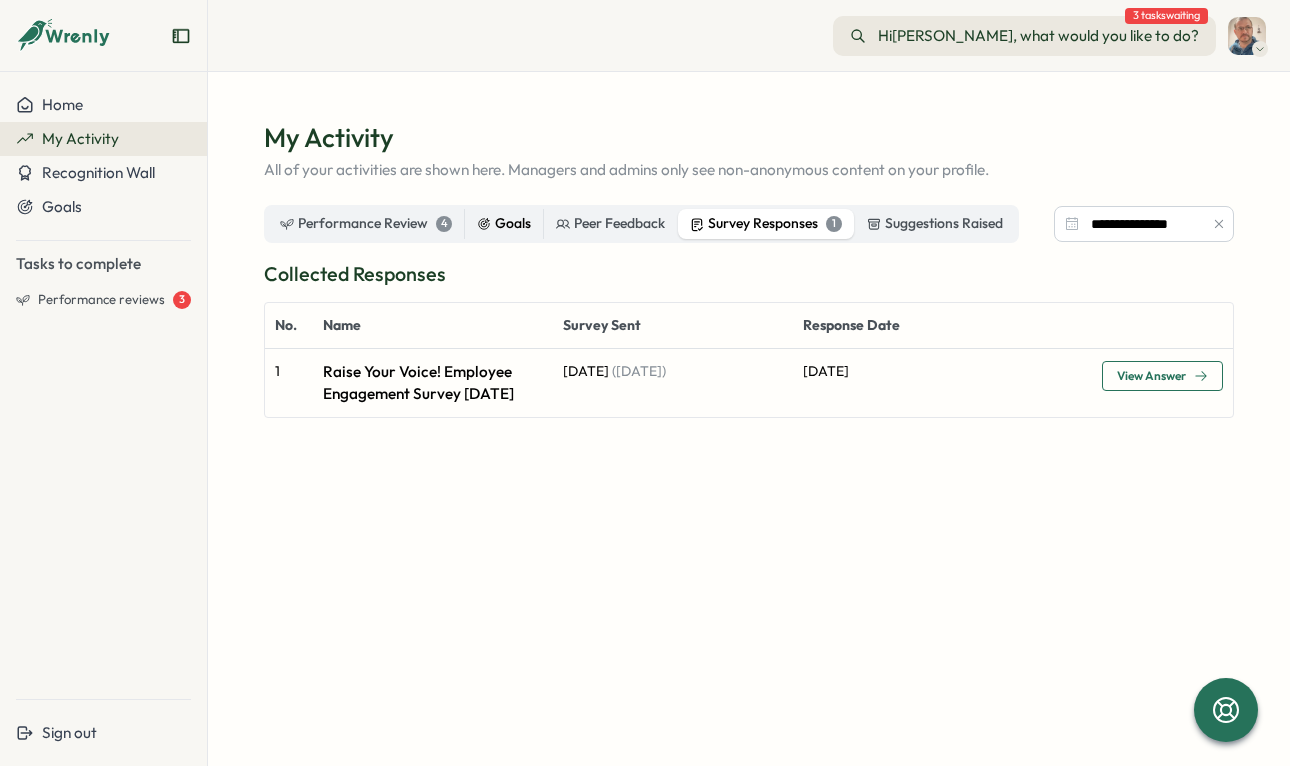 click on "Goals" at bounding box center [504, 224] 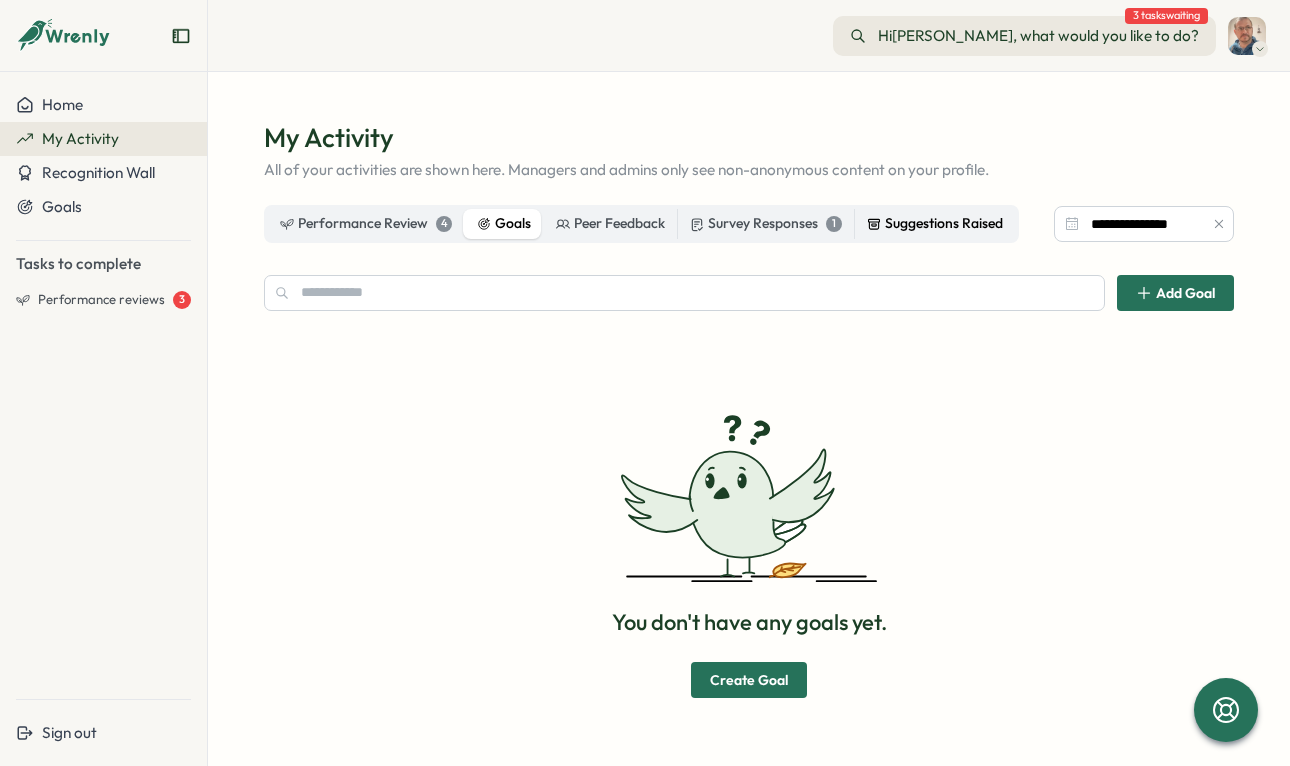 click on "Suggestions Raised" at bounding box center (935, 224) 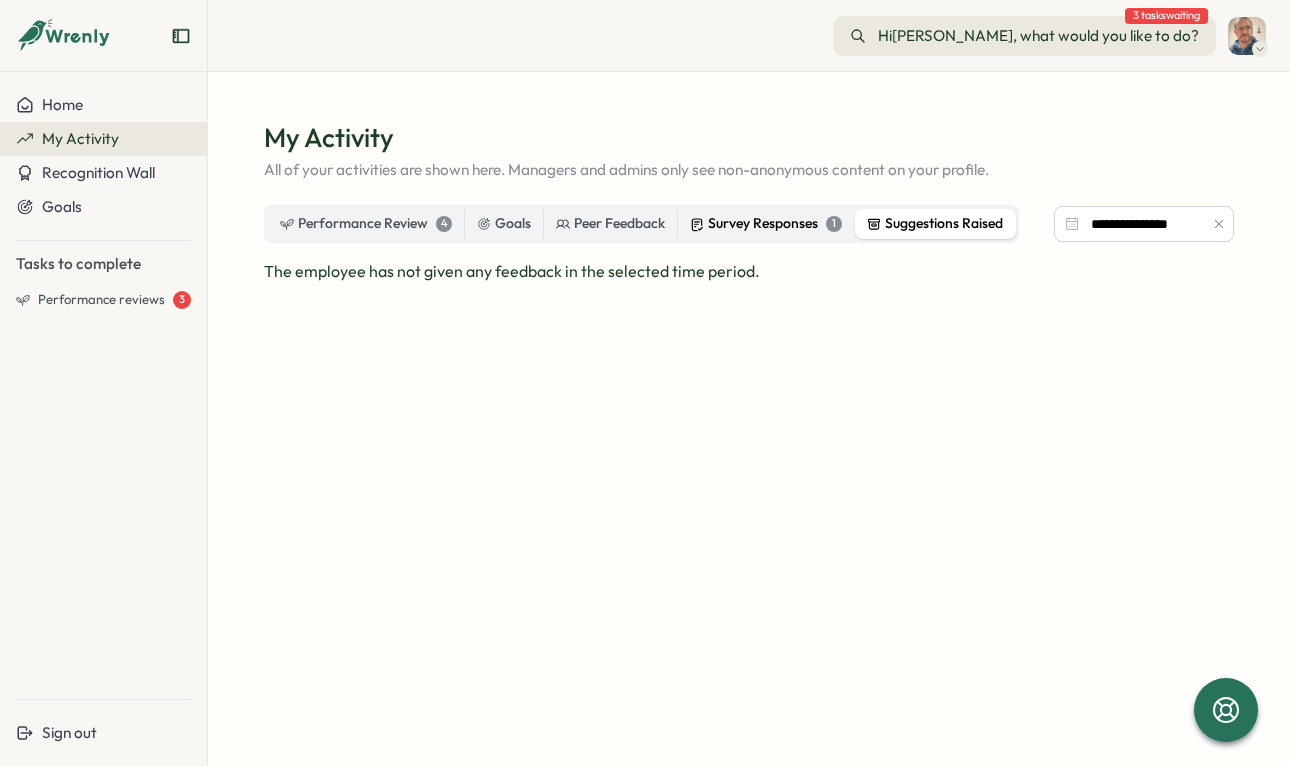 click on "Survey Responses 1" at bounding box center [766, 224] 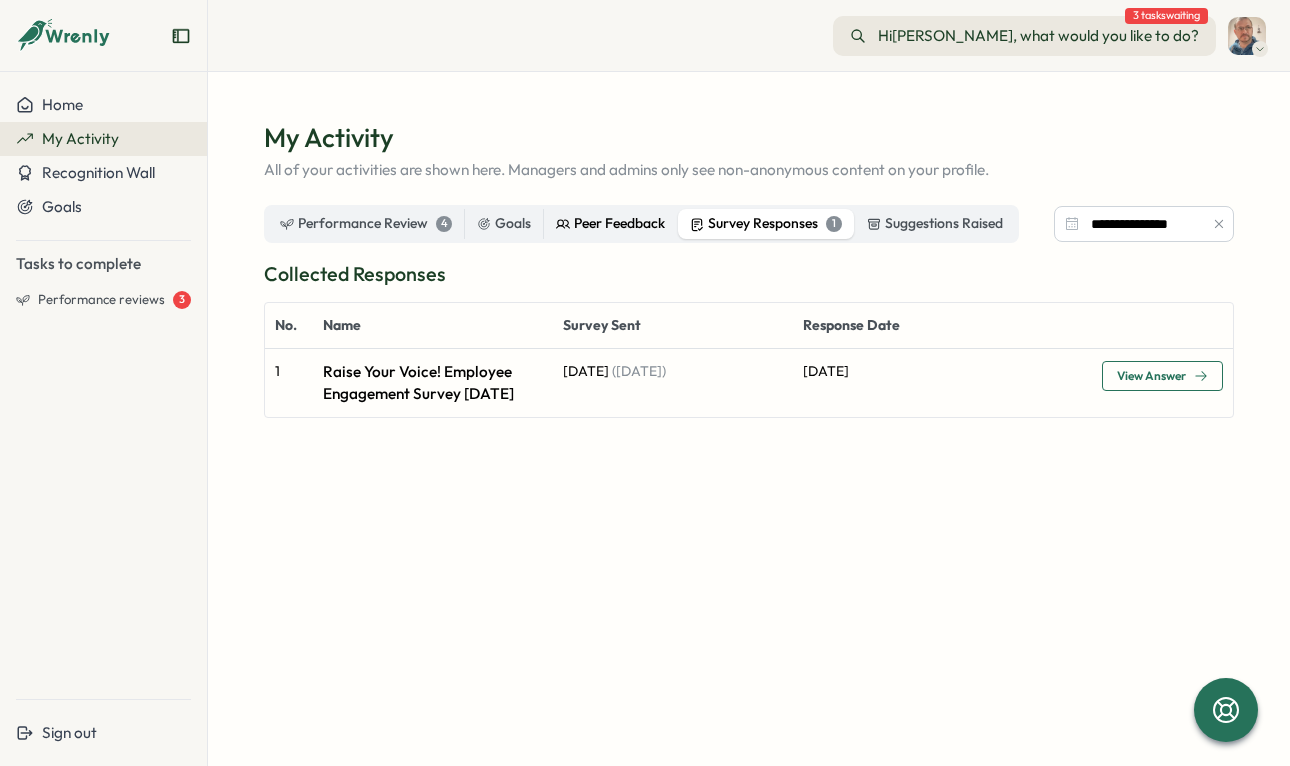 click on "Peer Feedback" at bounding box center [610, 224] 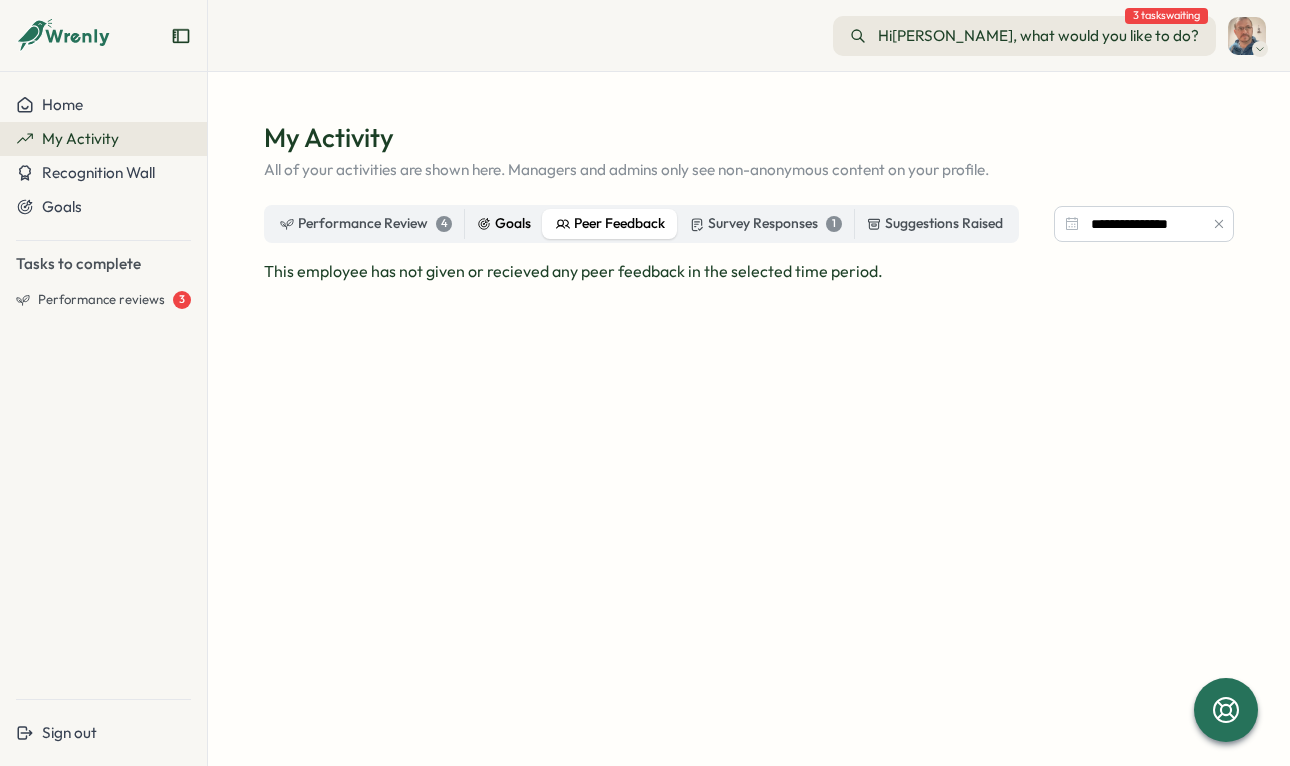 click on "Goals" at bounding box center [504, 224] 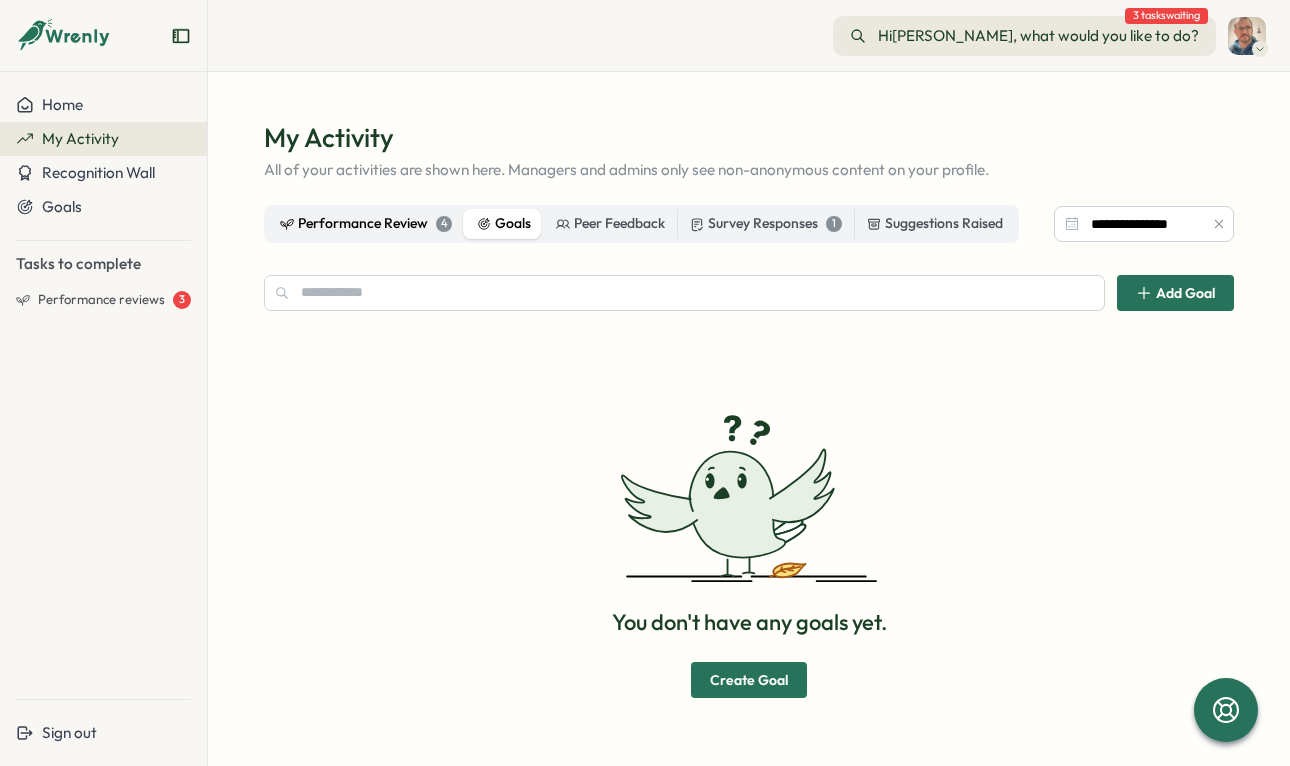 click on "Performance Review 4" at bounding box center (366, 224) 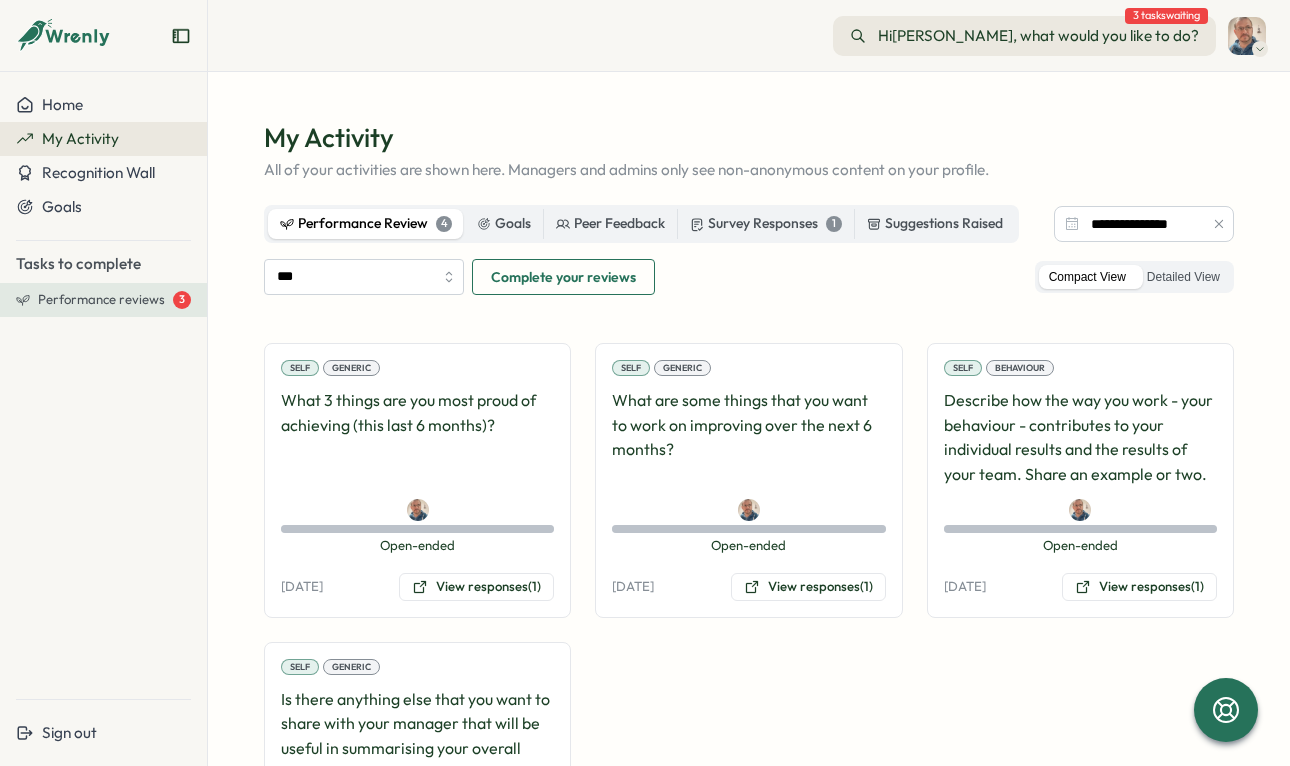 click on "Performance reviews 3" at bounding box center (114, 300) 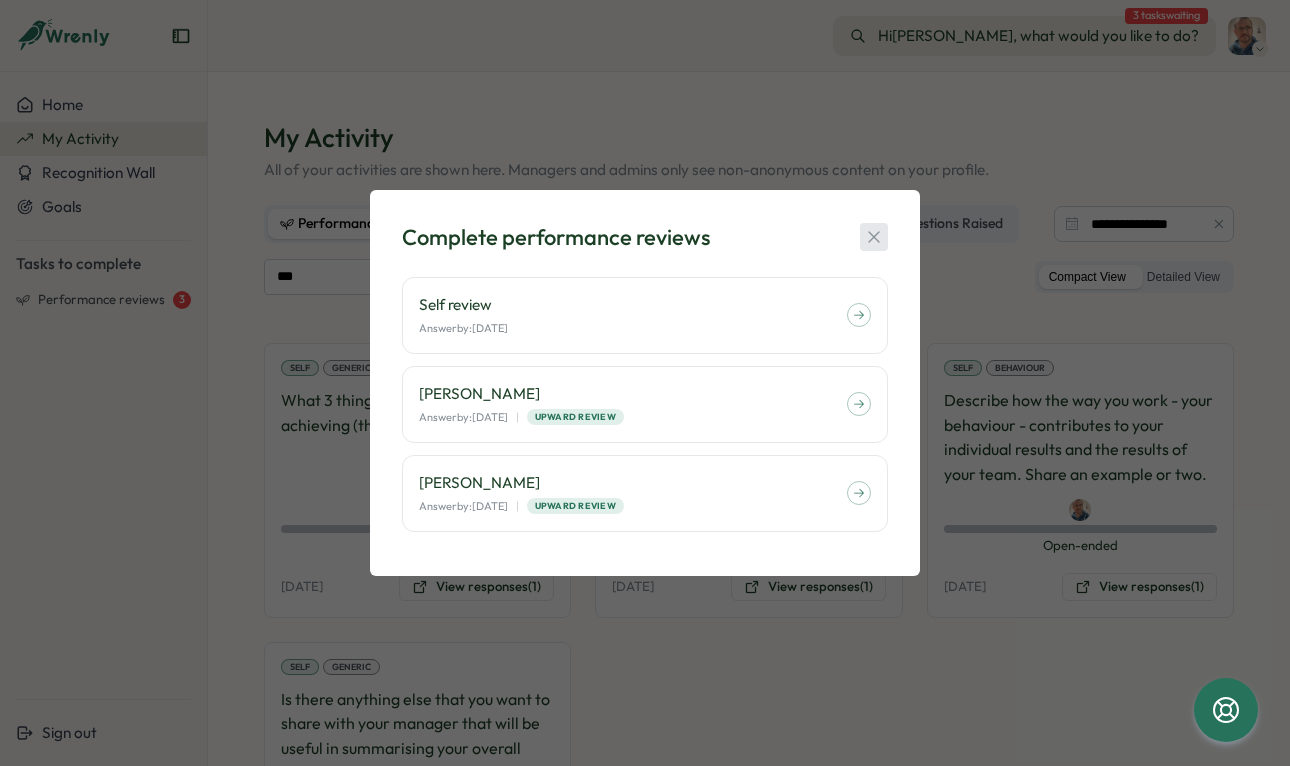 click at bounding box center (874, 237) 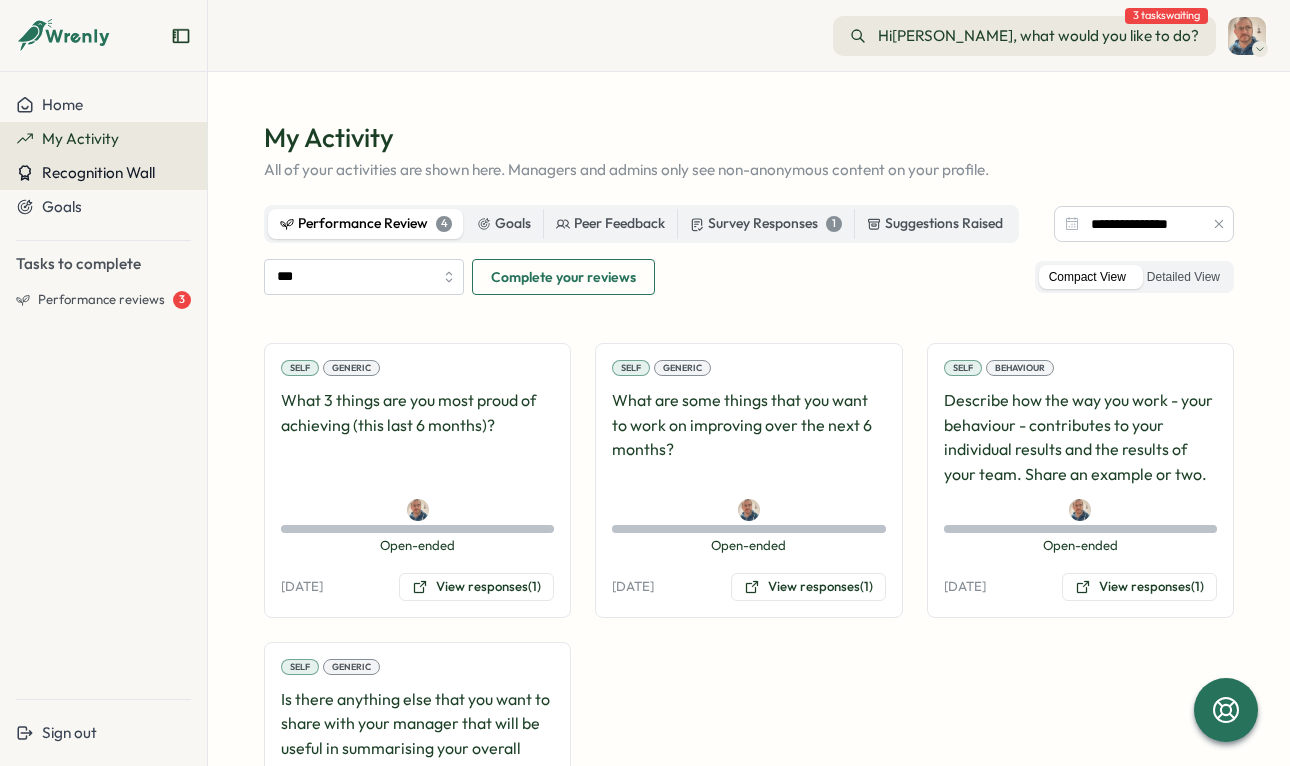click on "Recognition Wall" at bounding box center (98, 172) 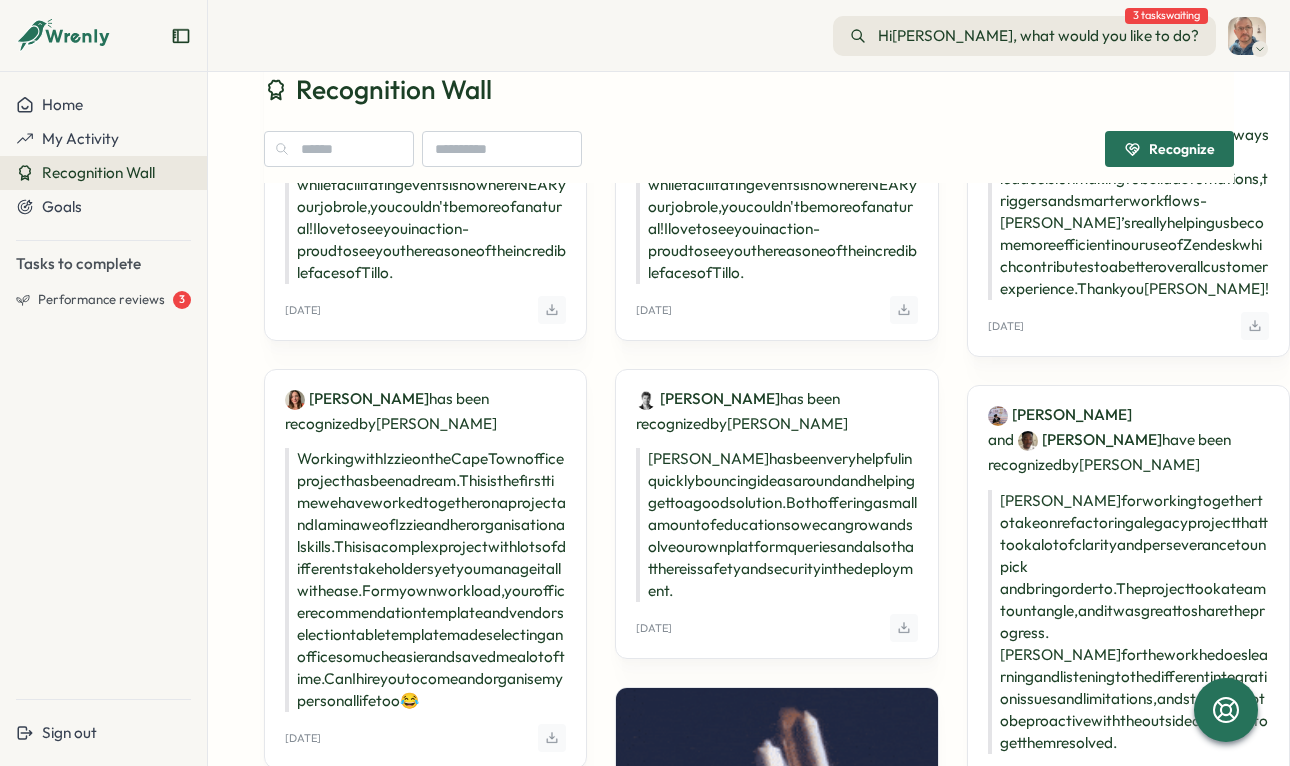scroll, scrollTop: 0, scrollLeft: 0, axis: both 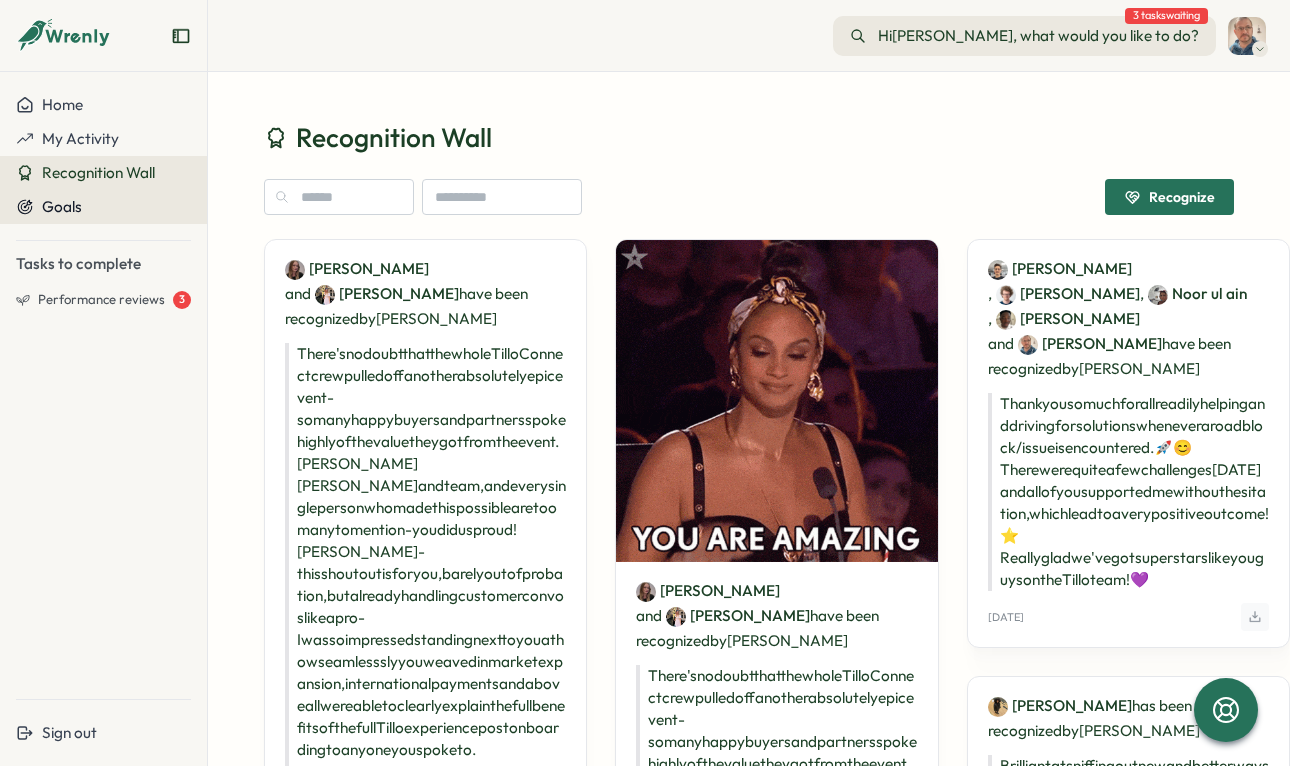 click on "Goals" at bounding box center (62, 206) 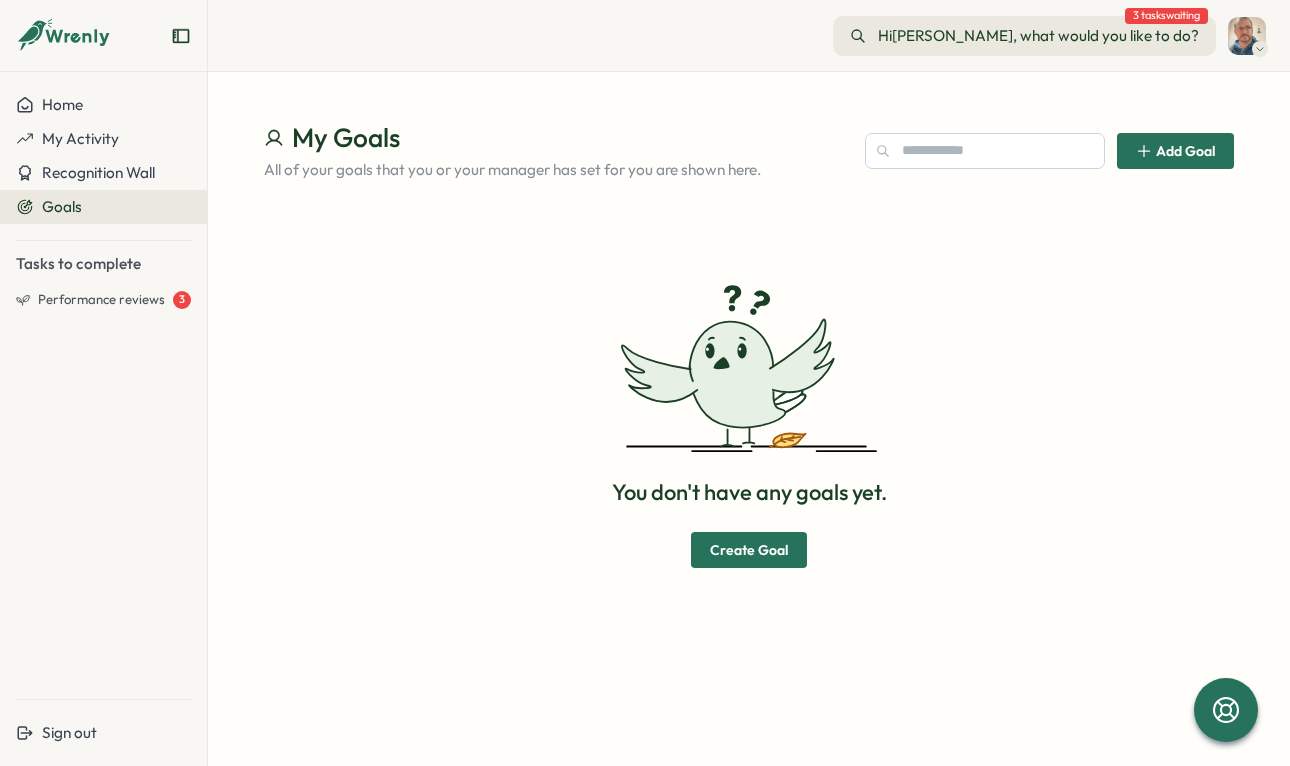 click on "Create Goal" at bounding box center (749, 550) 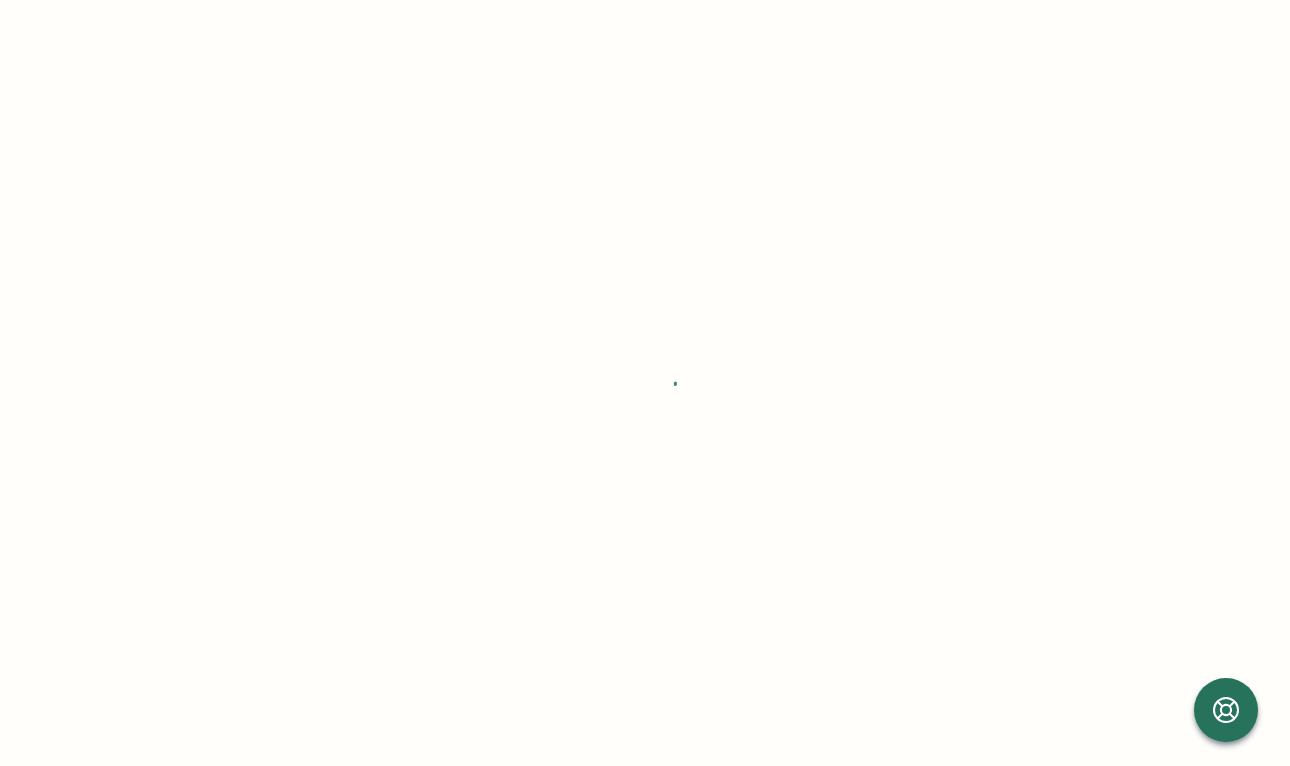 type on "*" 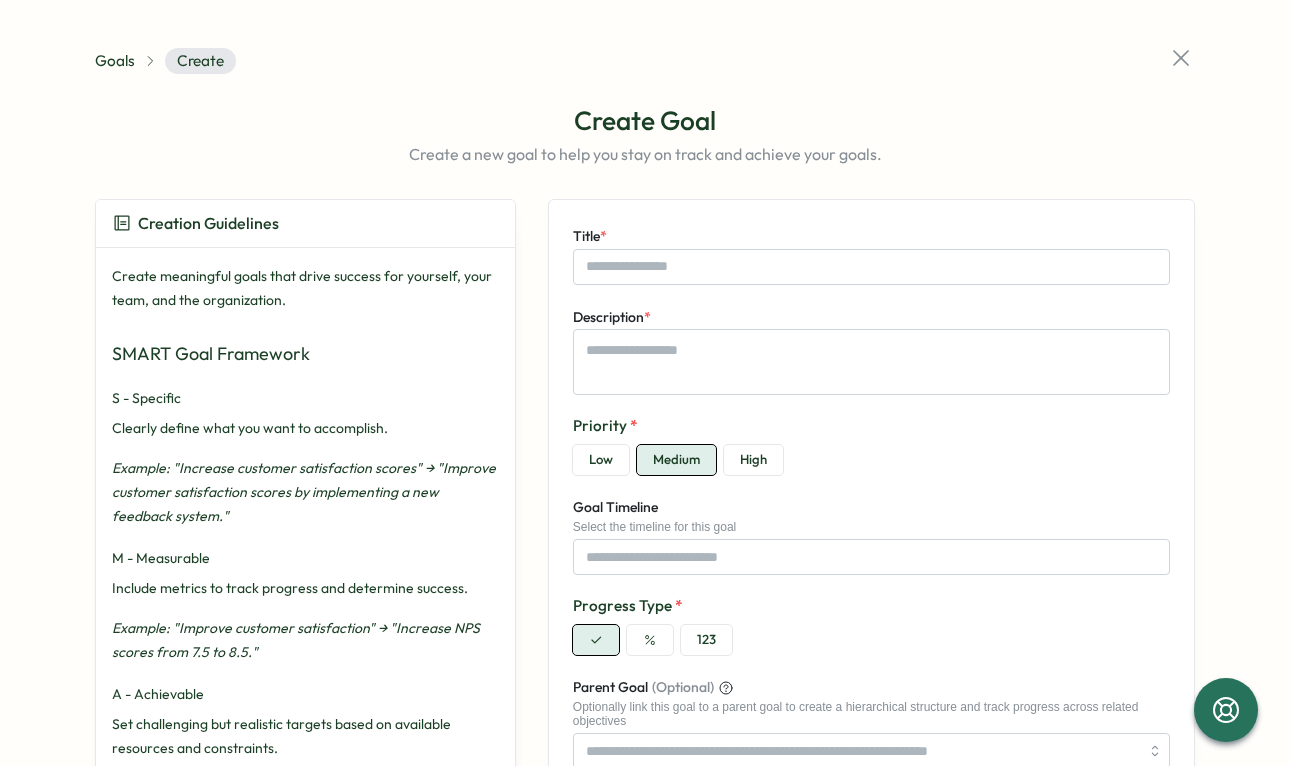 scroll, scrollTop: 8, scrollLeft: 0, axis: vertical 